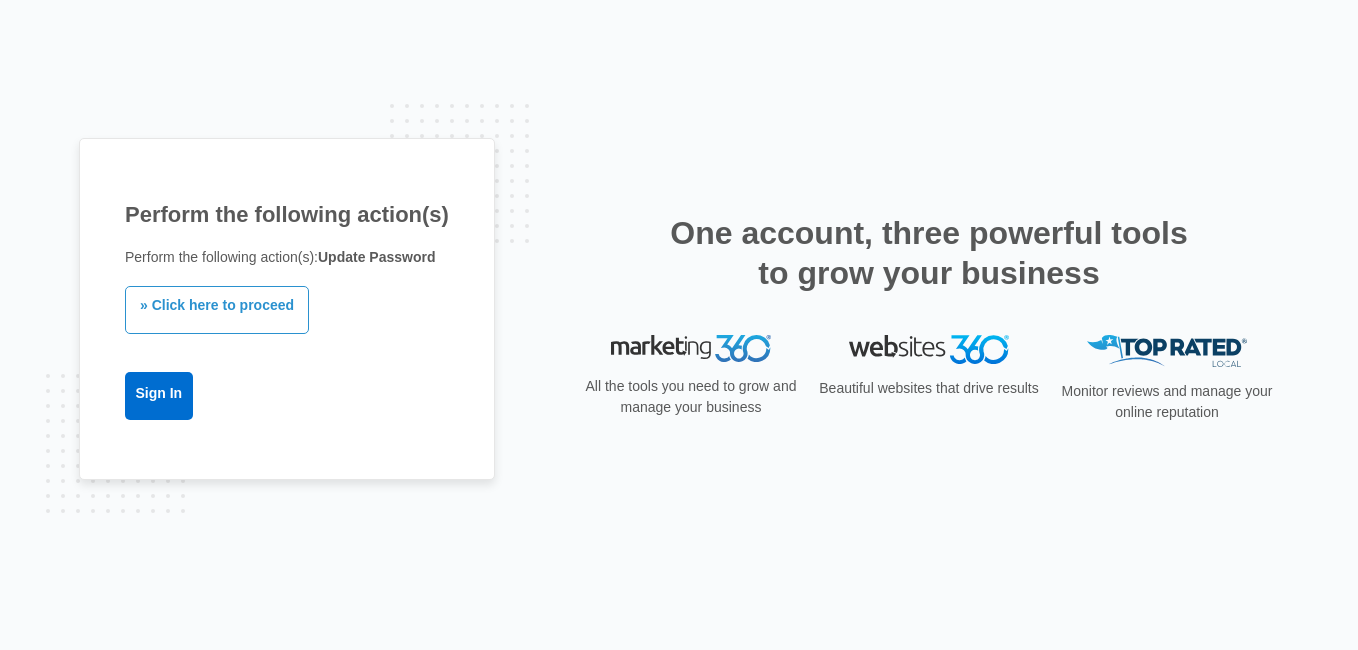 scroll, scrollTop: 0, scrollLeft: 0, axis: both 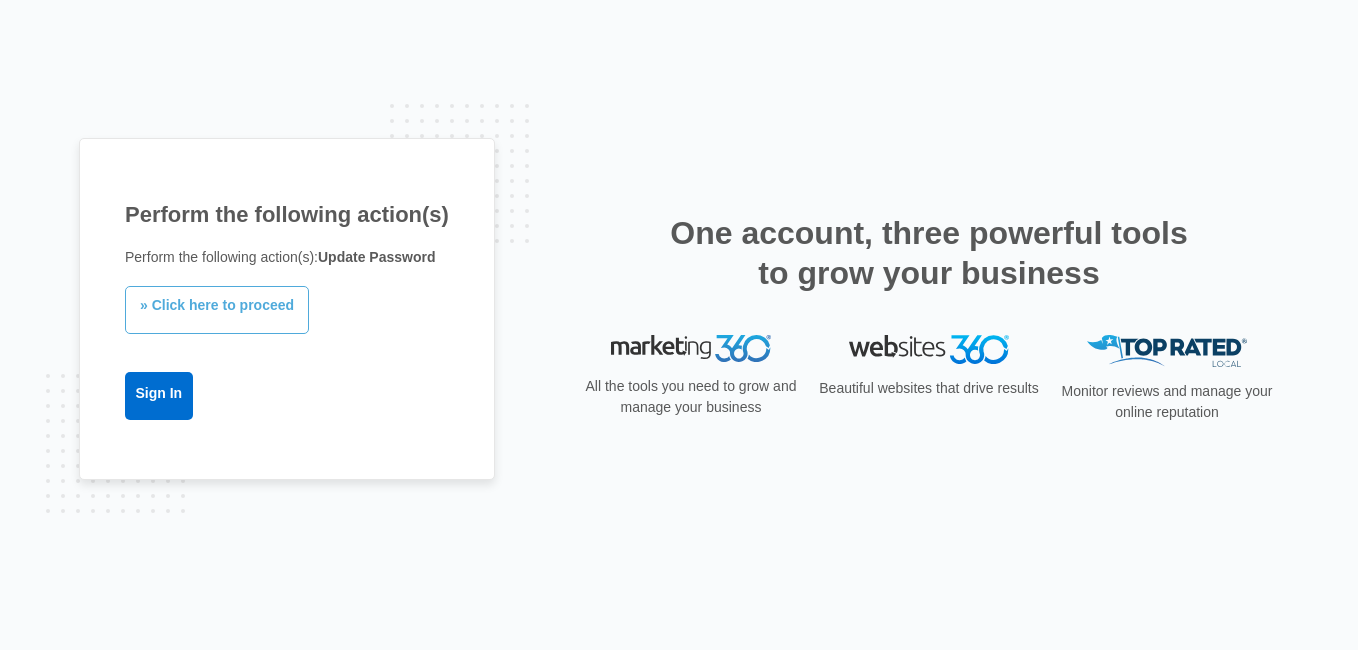 click on "» Click here to proceed" at bounding box center (217, 310) 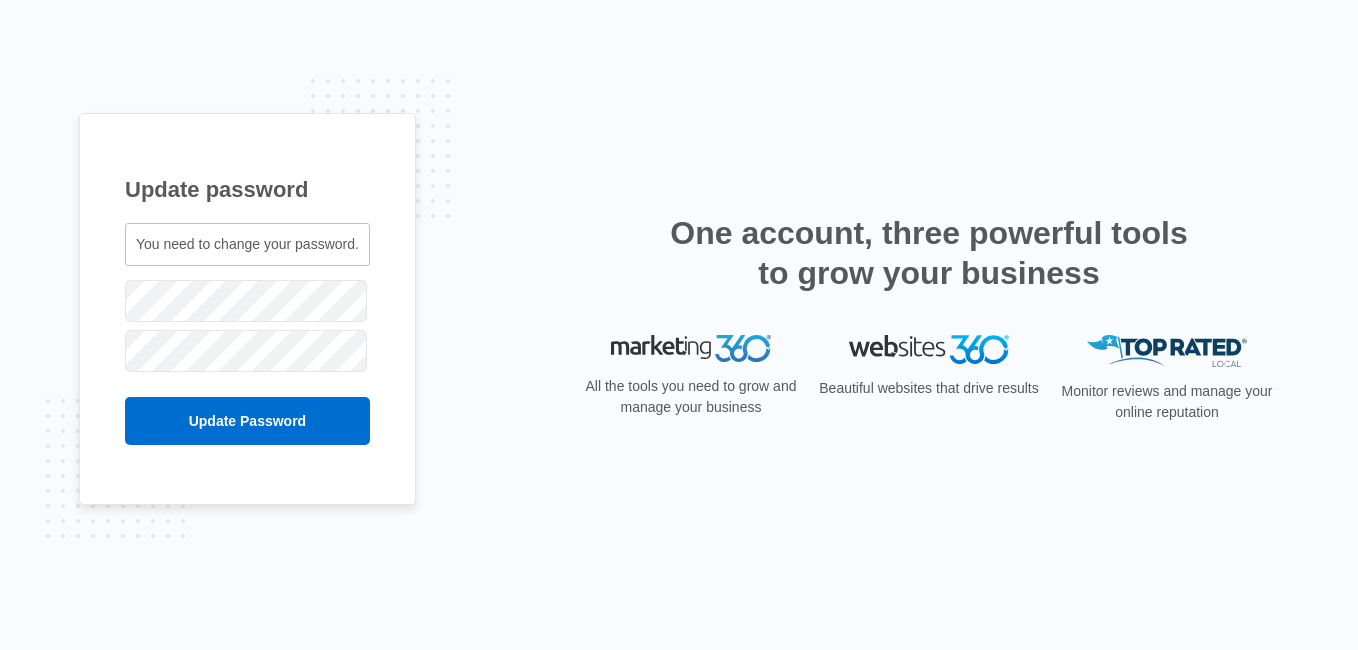 scroll, scrollTop: 0, scrollLeft: 0, axis: both 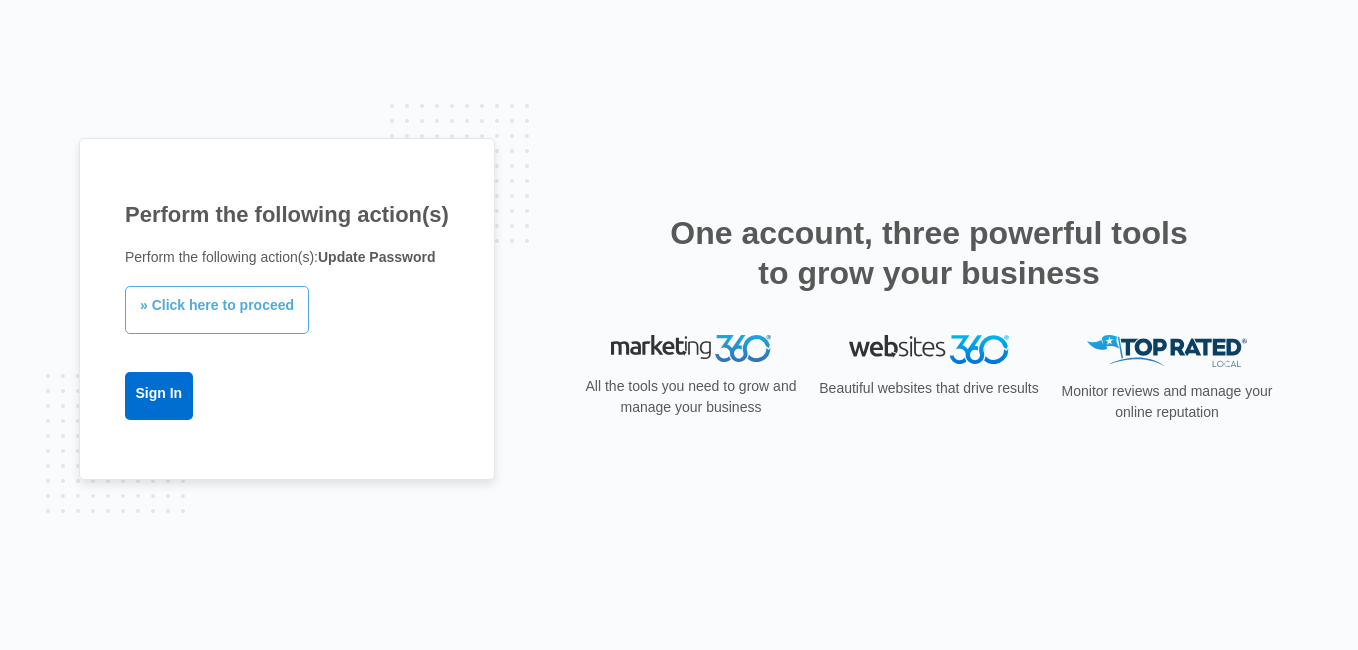 click on "» Click here to proceed" at bounding box center (217, 310) 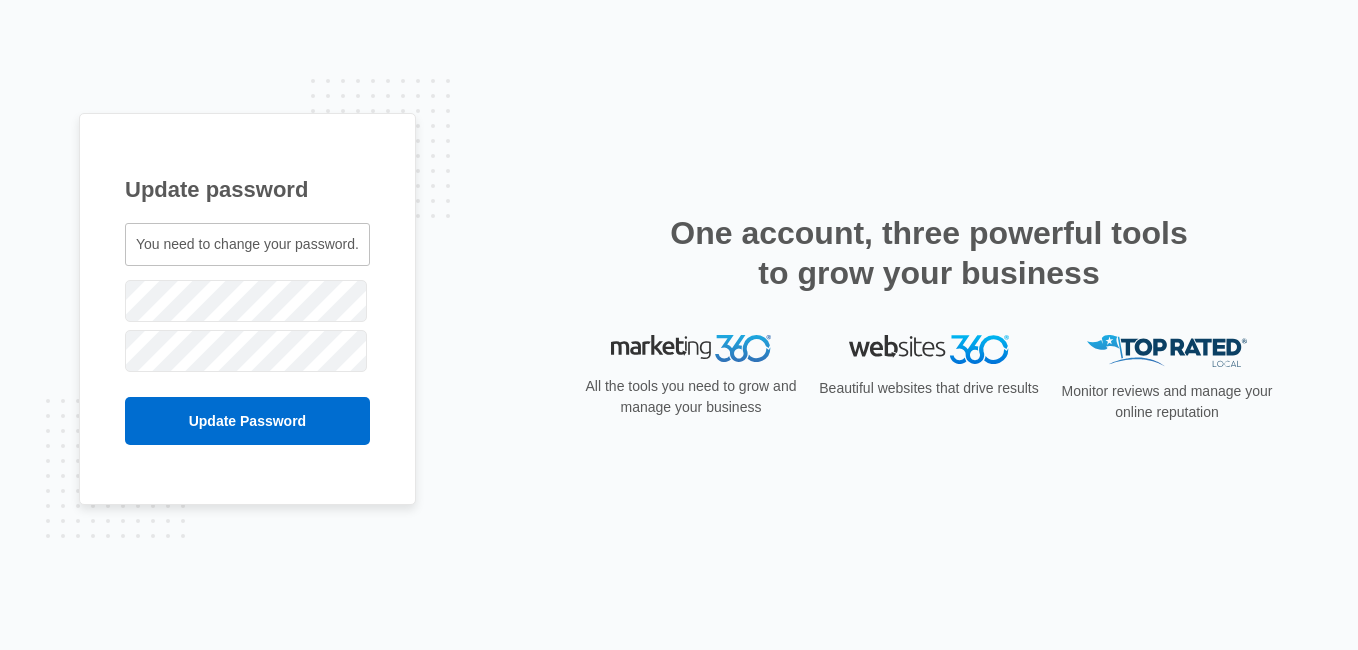 scroll, scrollTop: 0, scrollLeft: 0, axis: both 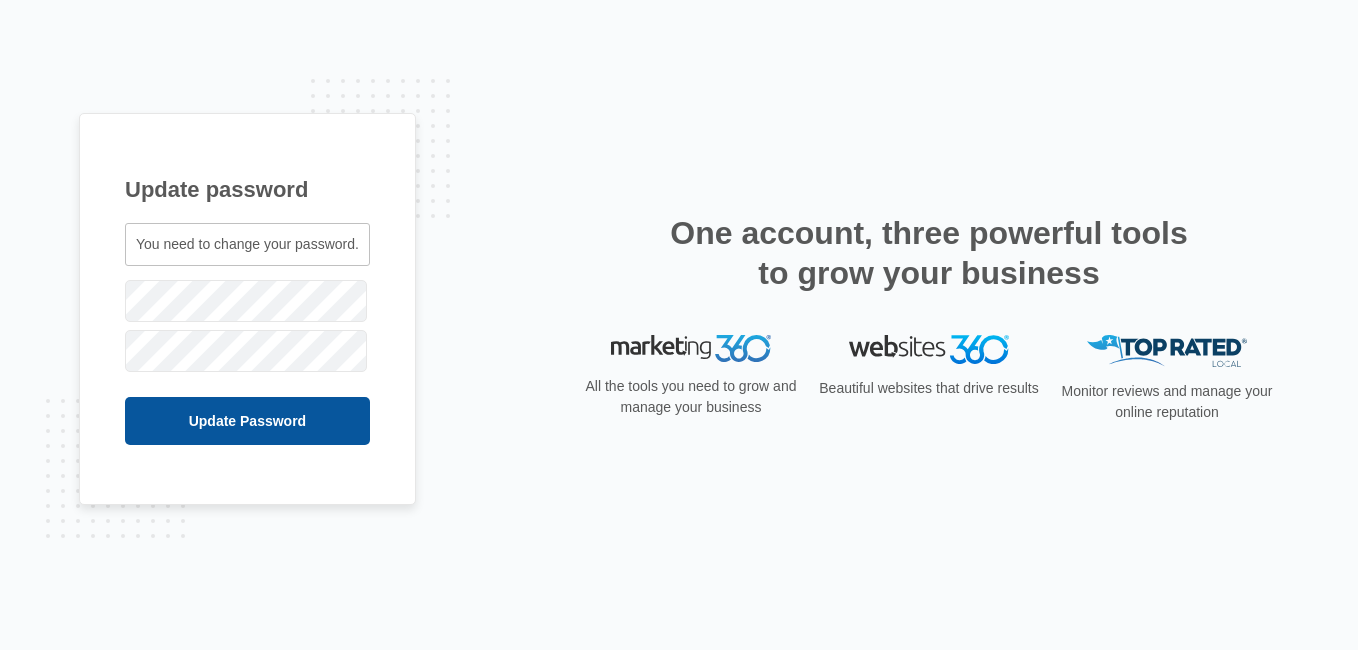 click on "Update Password" at bounding box center (247, 421) 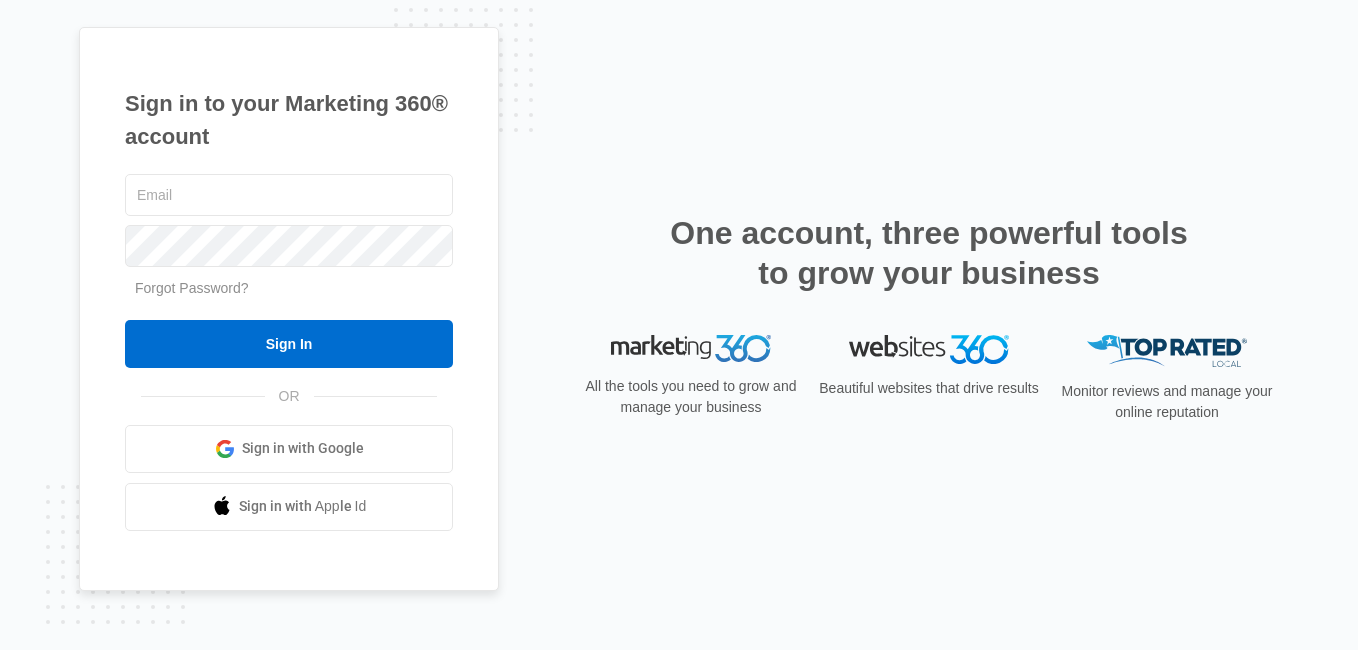 scroll, scrollTop: 0, scrollLeft: 0, axis: both 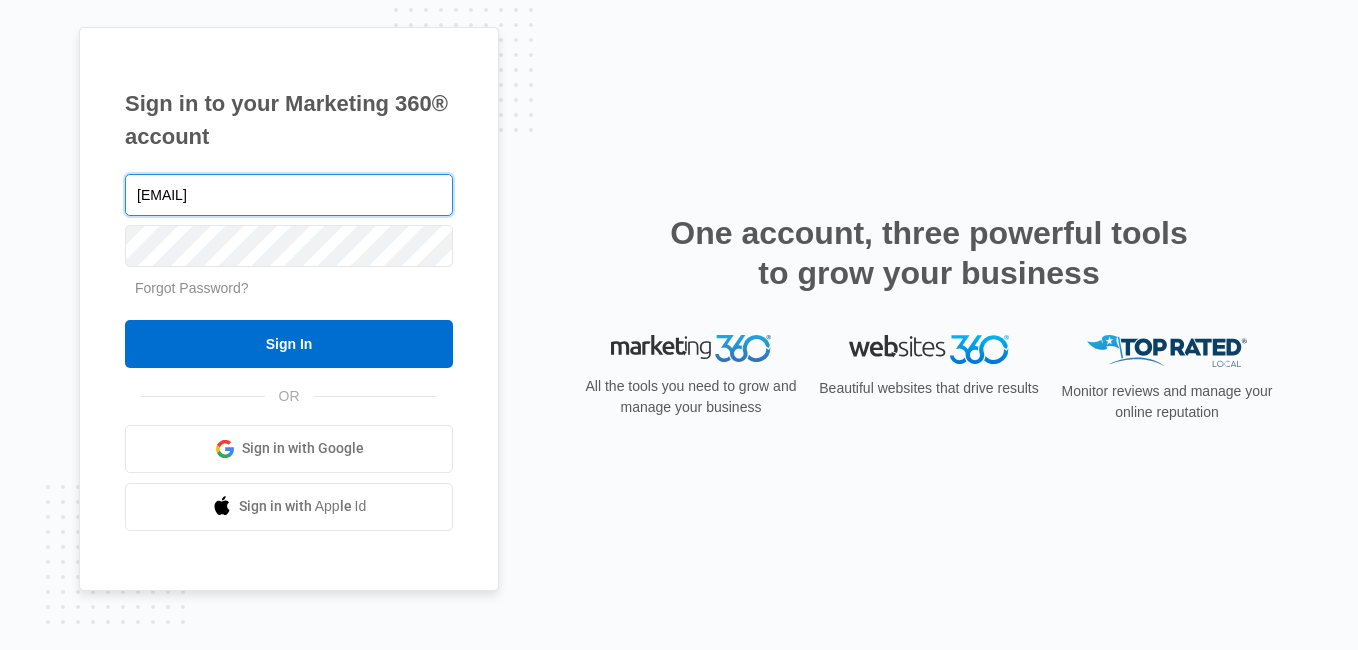 type on "[EMAIL]" 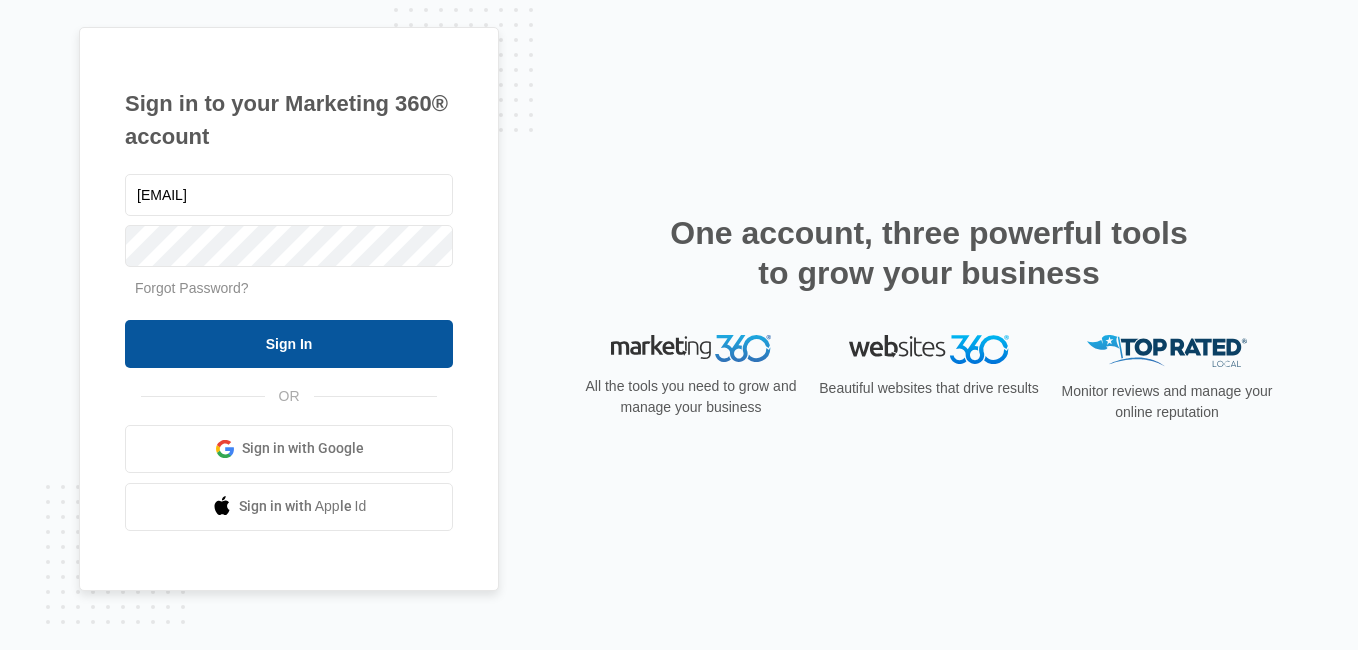 click on "Sign In" at bounding box center [289, 344] 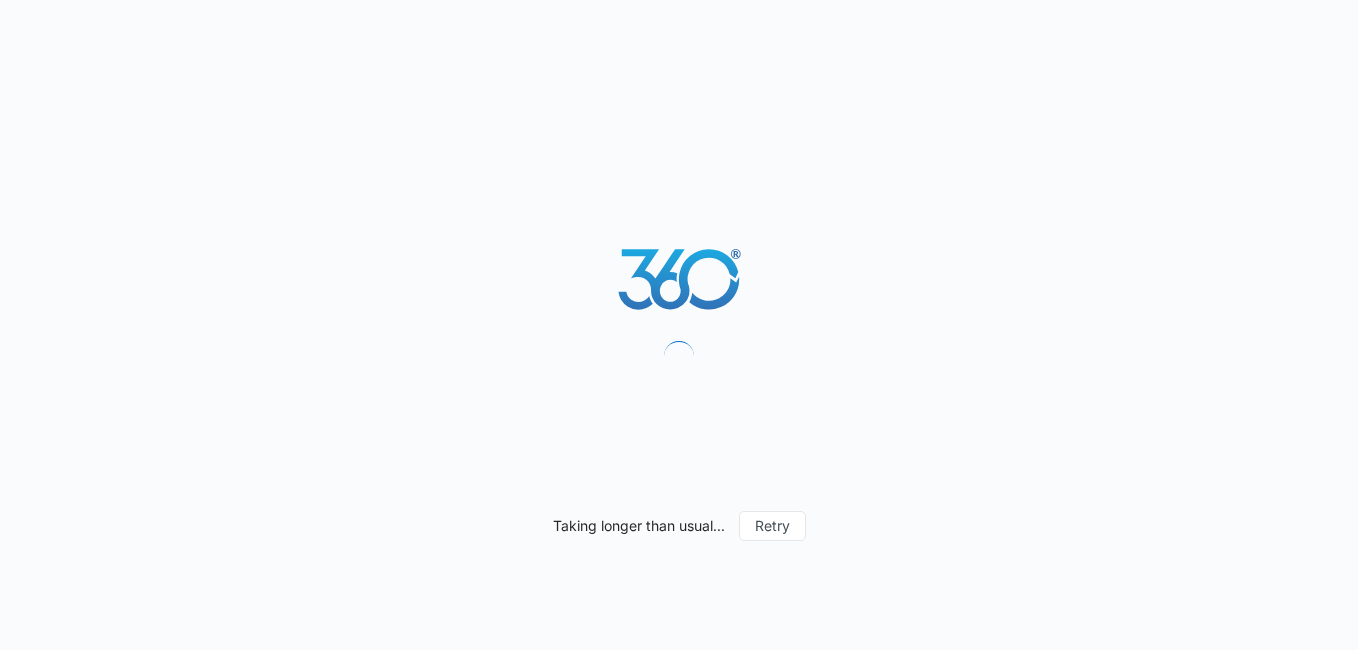 scroll, scrollTop: 0, scrollLeft: 0, axis: both 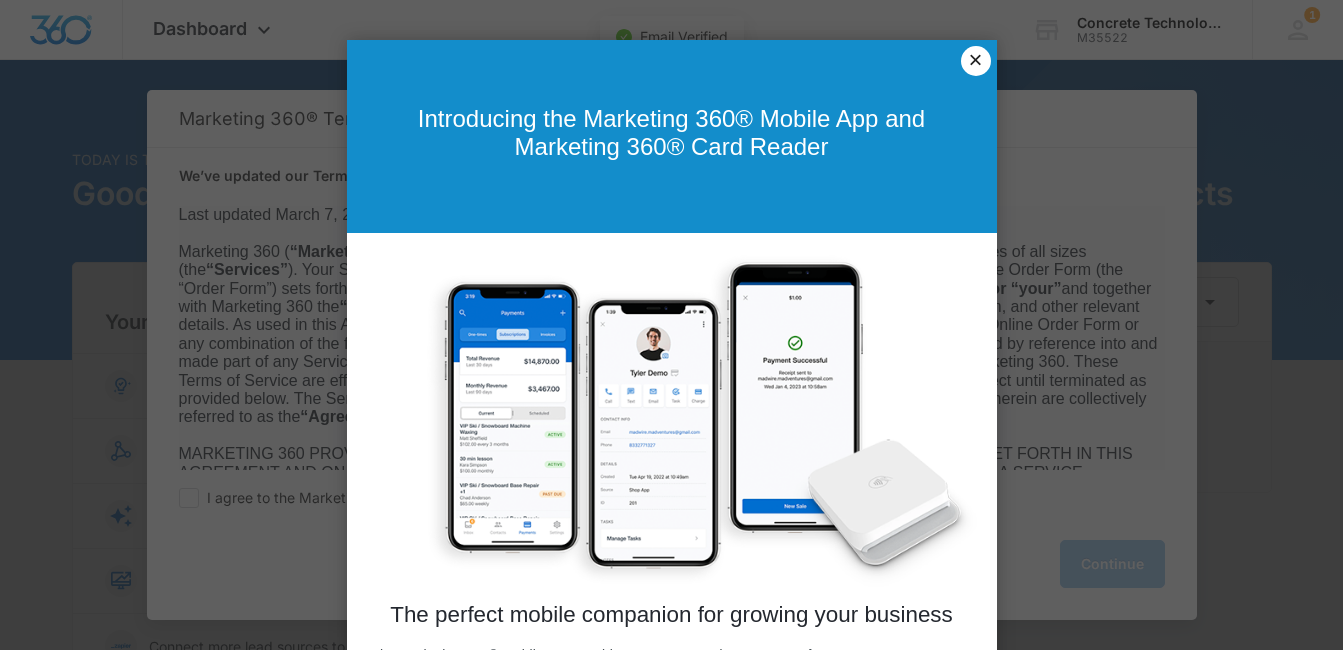 click on "×" at bounding box center [976, 61] 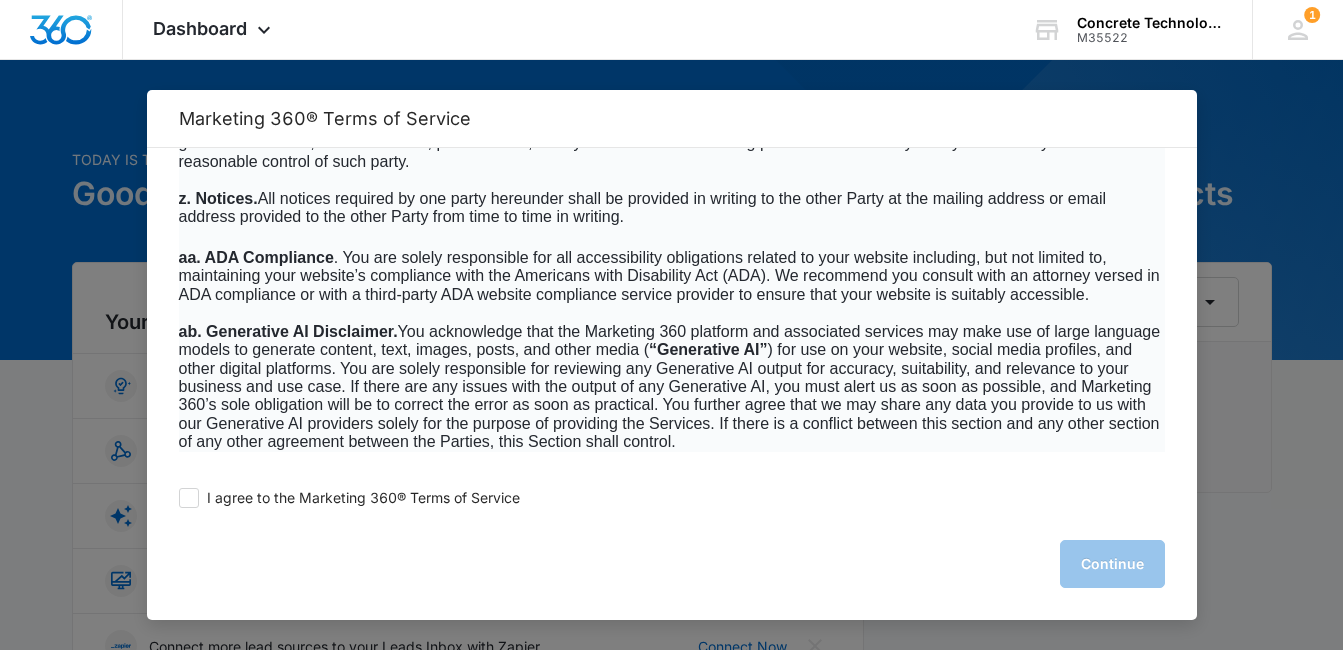 scroll, scrollTop: 13066, scrollLeft: 0, axis: vertical 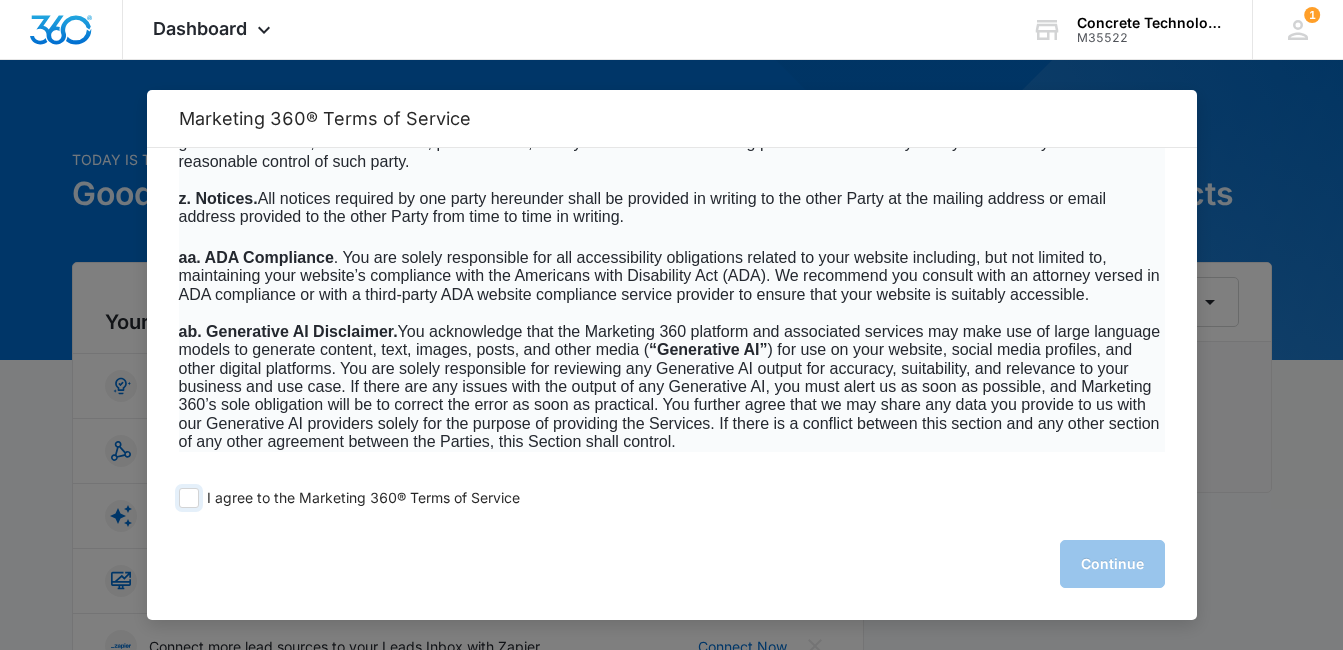 click at bounding box center (189, 498) 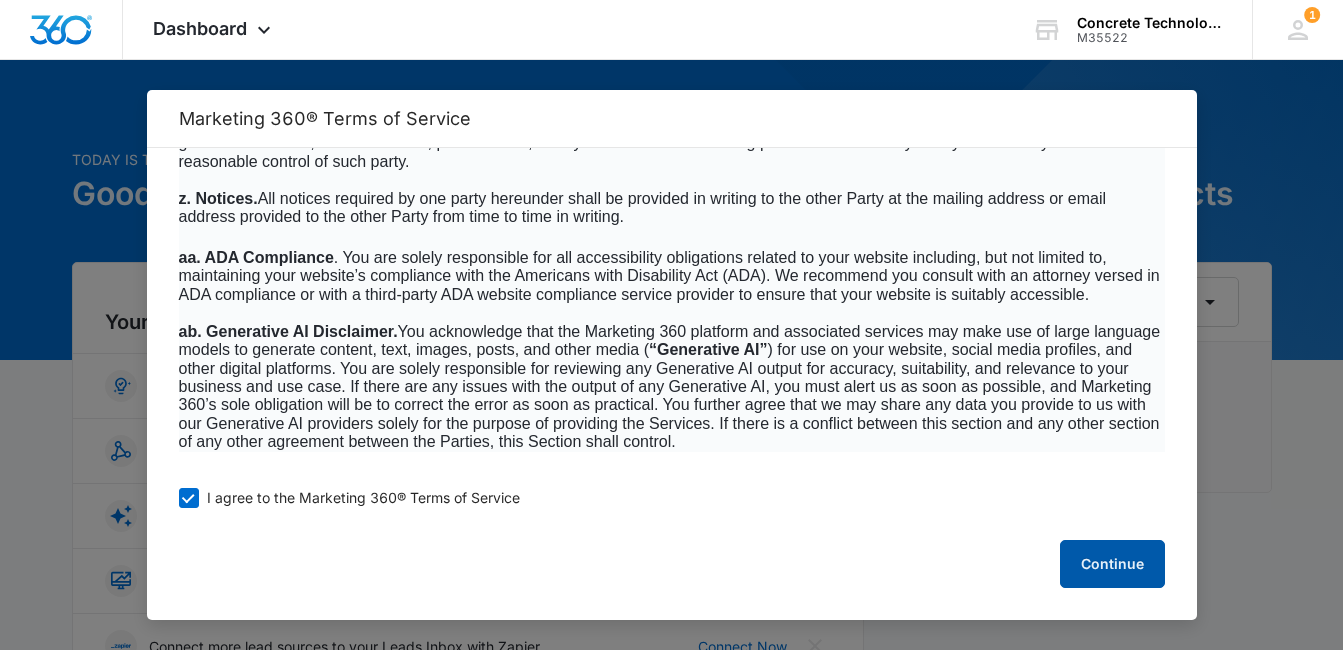 click on "Continue" at bounding box center (1112, 564) 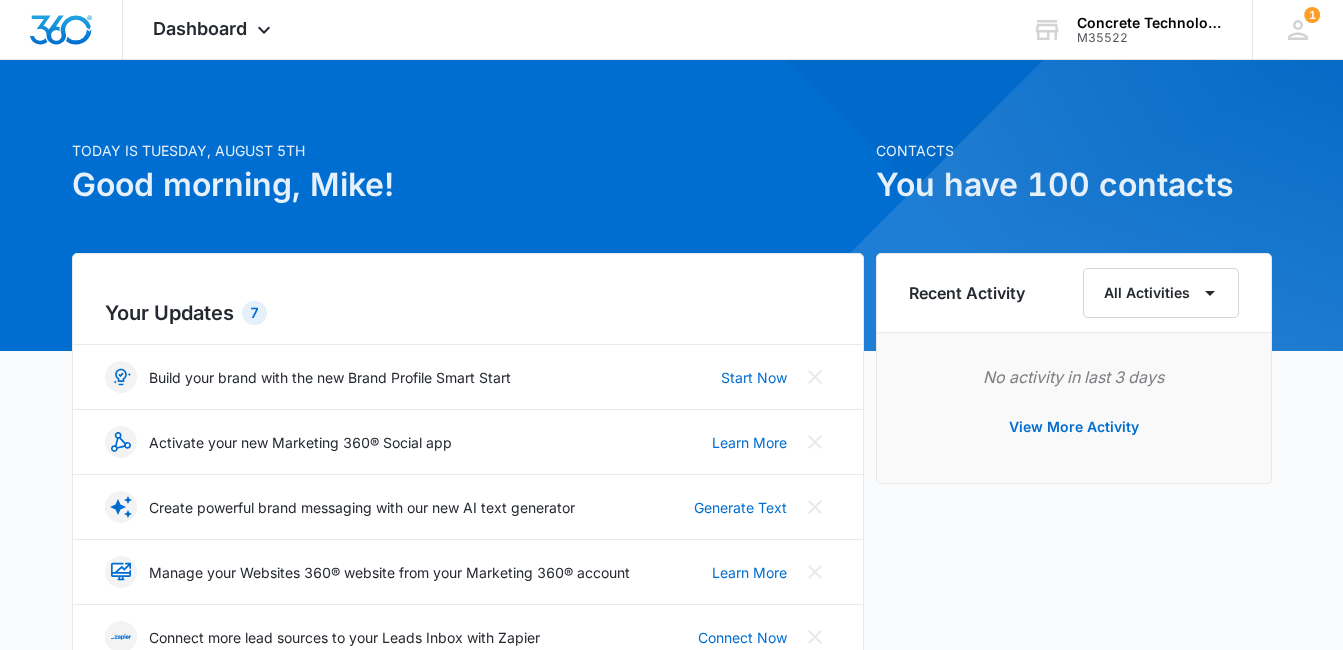 scroll, scrollTop: 3, scrollLeft: 0, axis: vertical 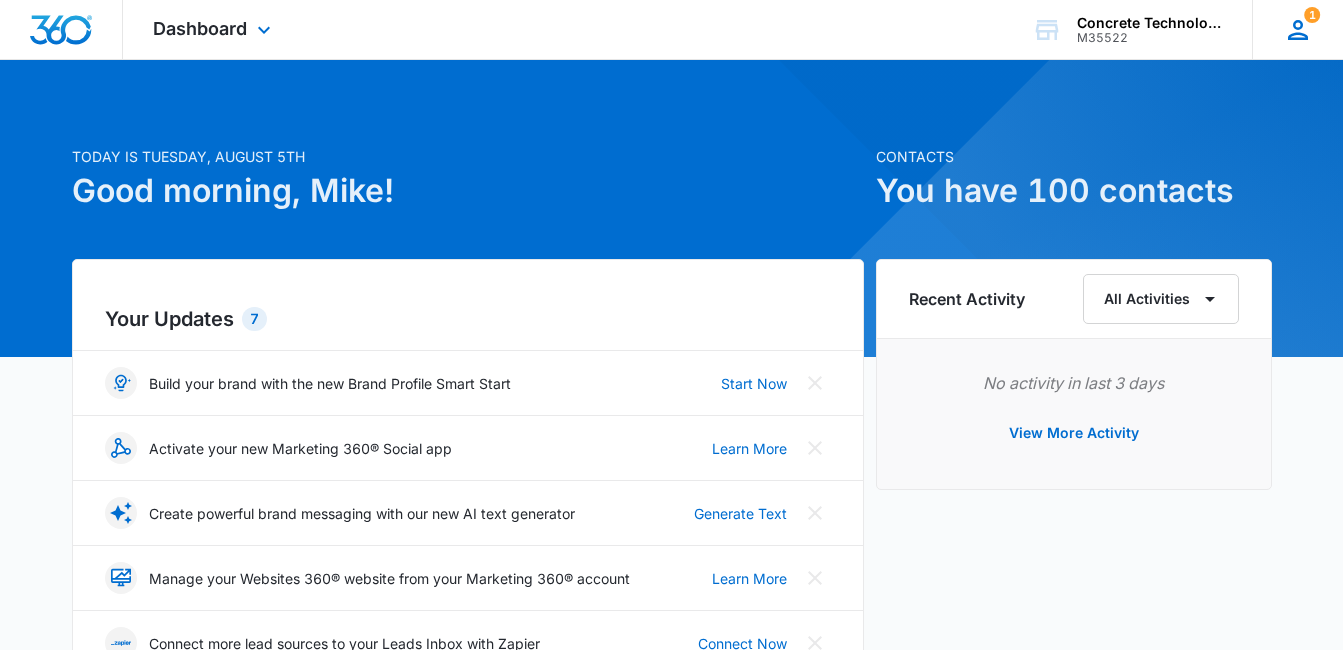 click on "1" at bounding box center [1312, 15] 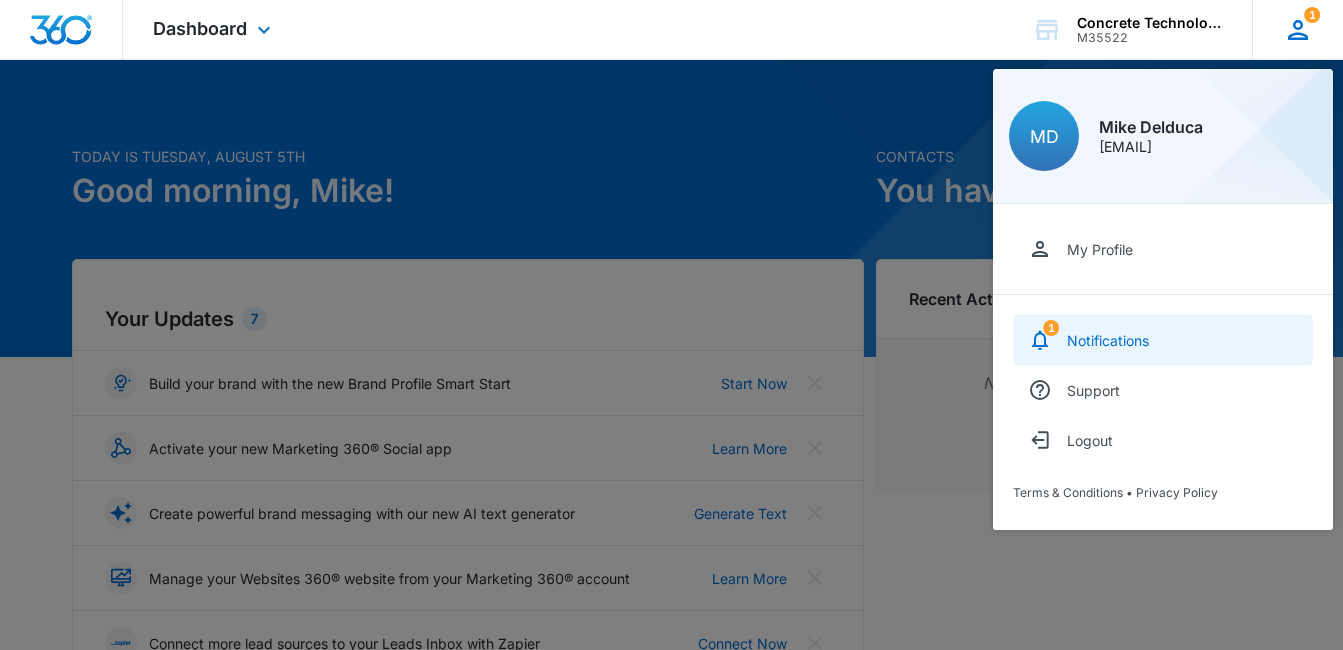 click on "Notifications" at bounding box center [1108, 340] 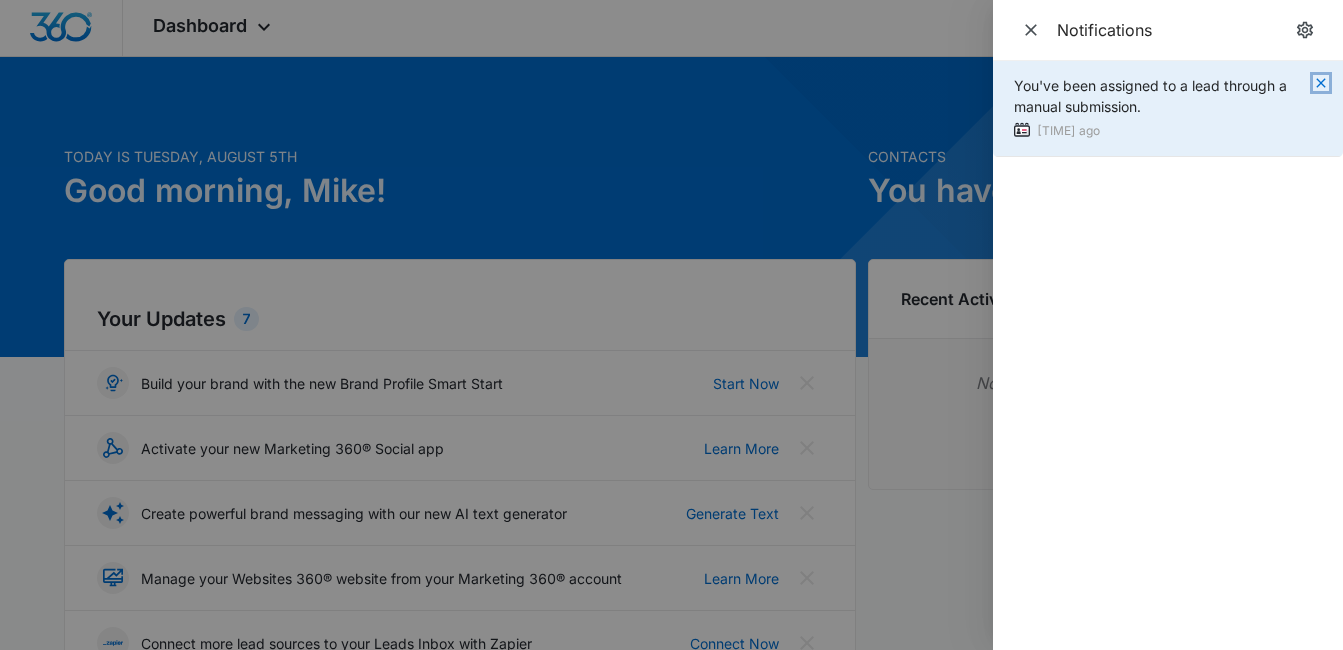 click 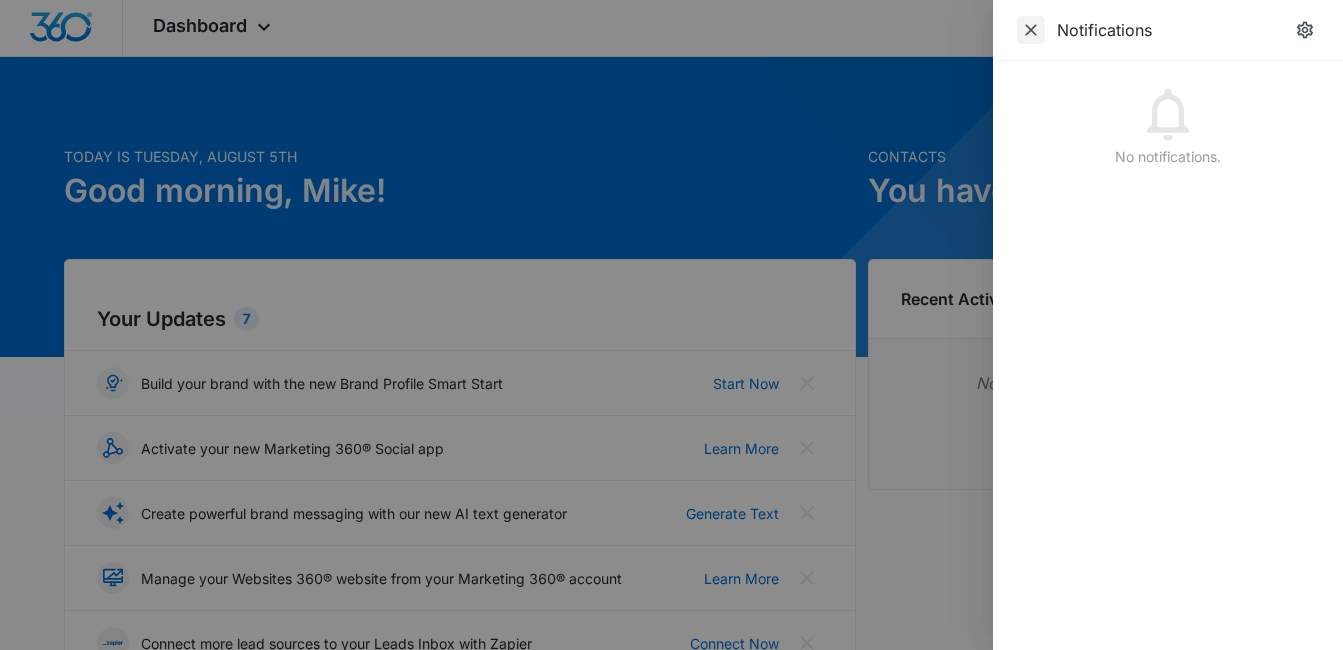 click 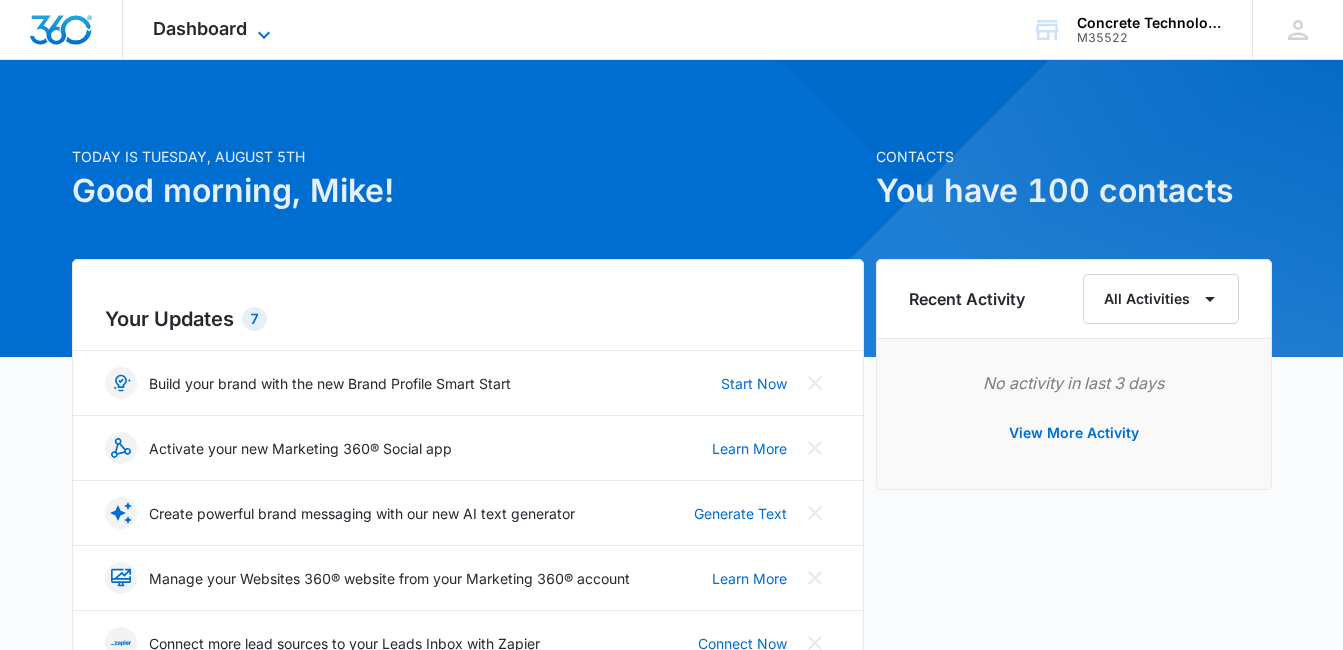 click 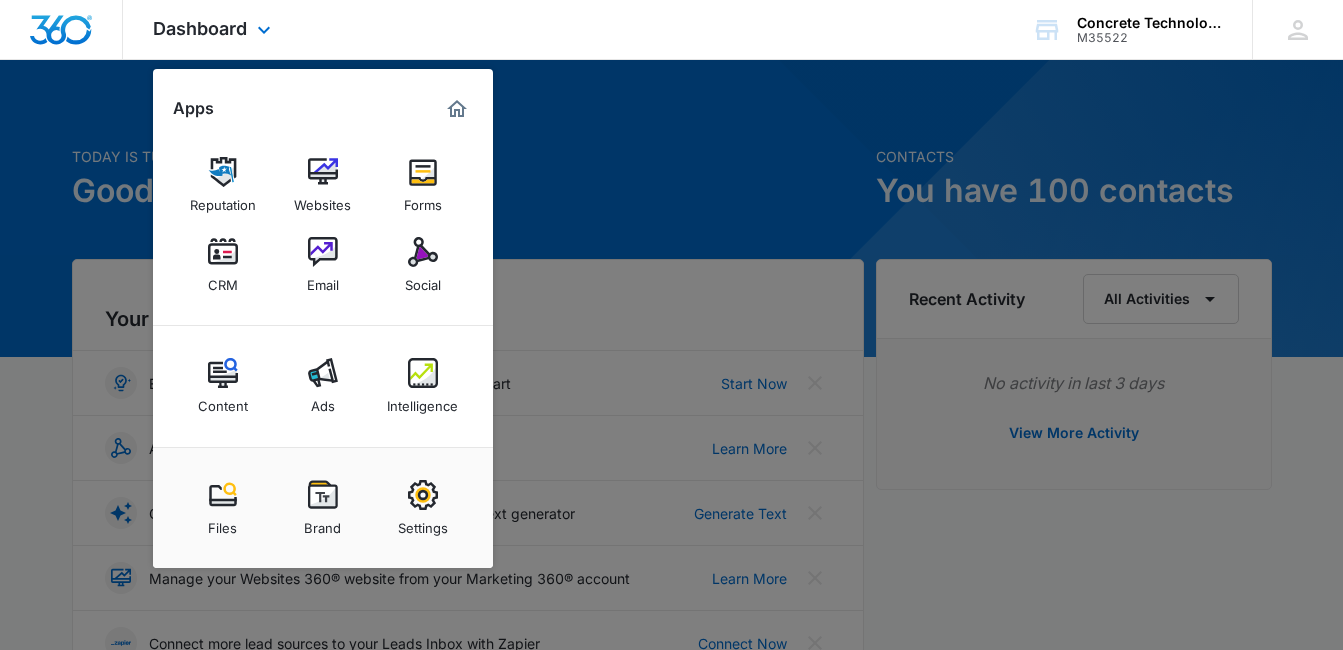 click at bounding box center [457, 109] 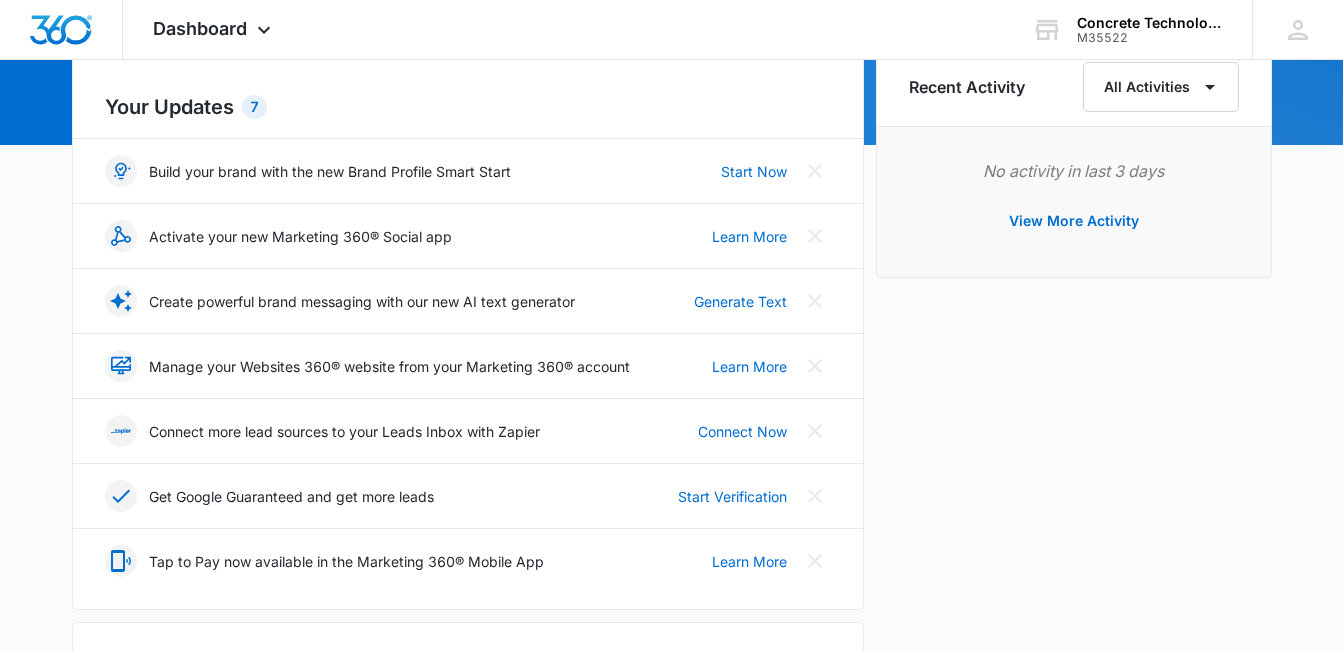 scroll, scrollTop: 365, scrollLeft: 0, axis: vertical 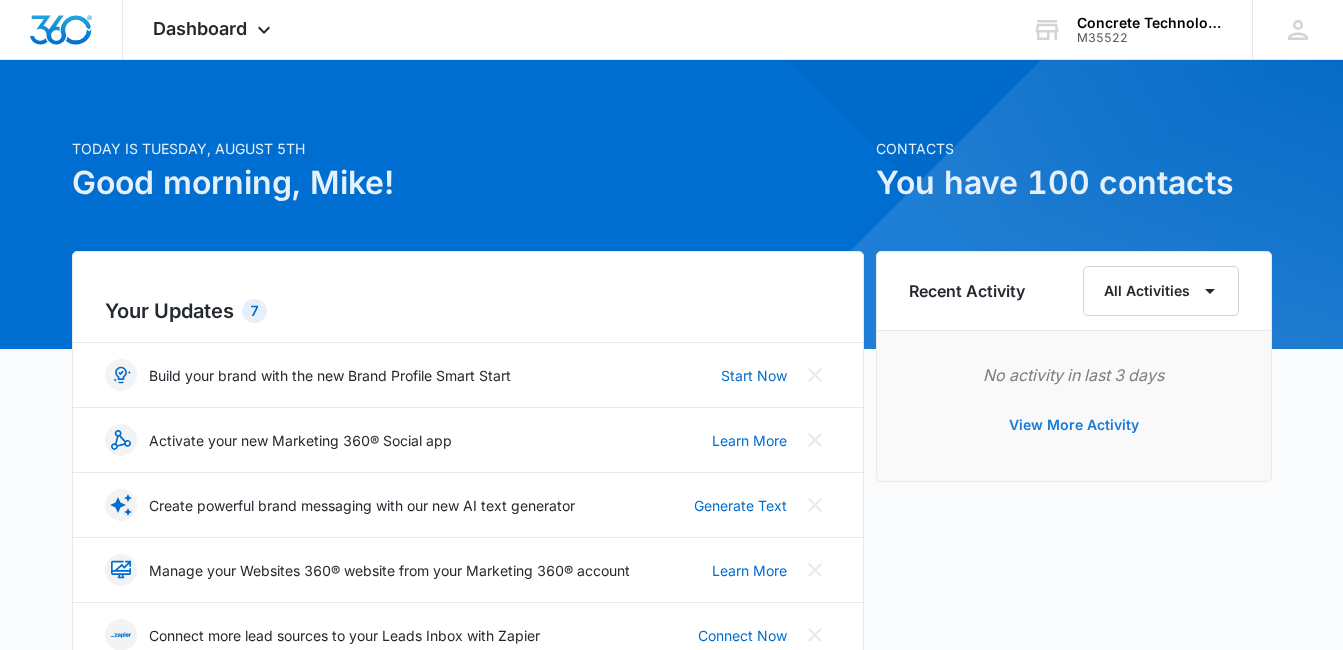 click on "View More Activity" at bounding box center [1074, 425] 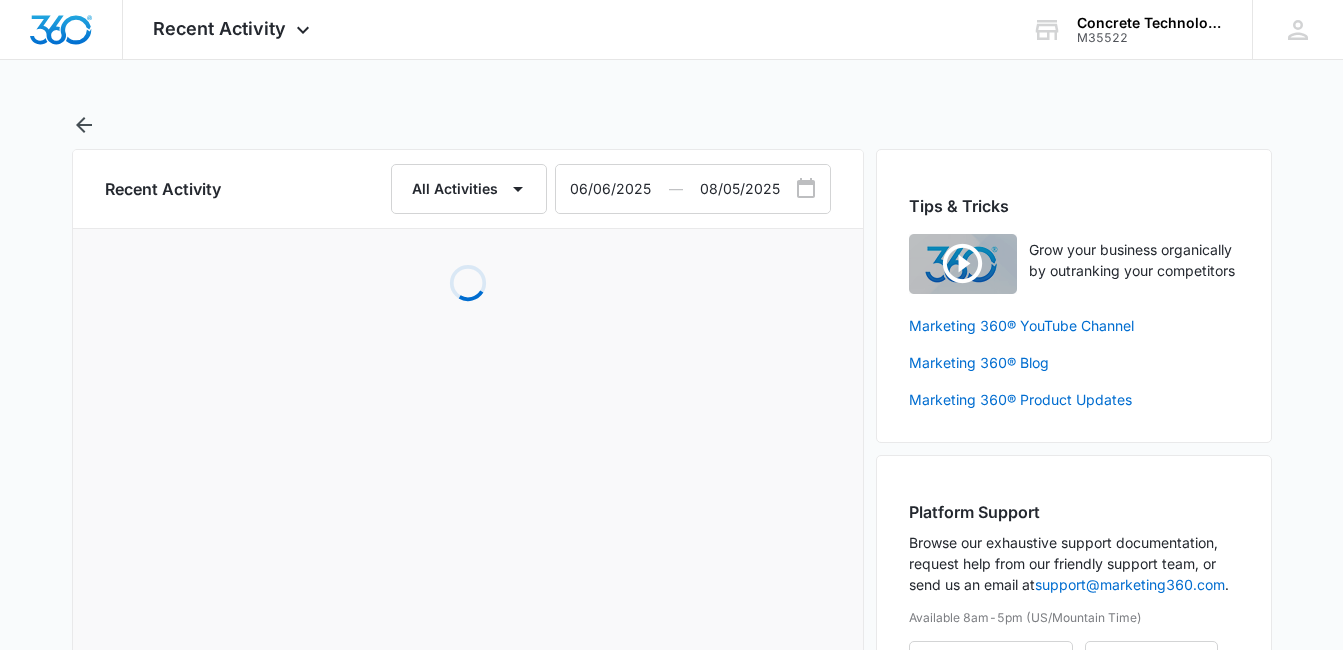 scroll, scrollTop: 0, scrollLeft: 0, axis: both 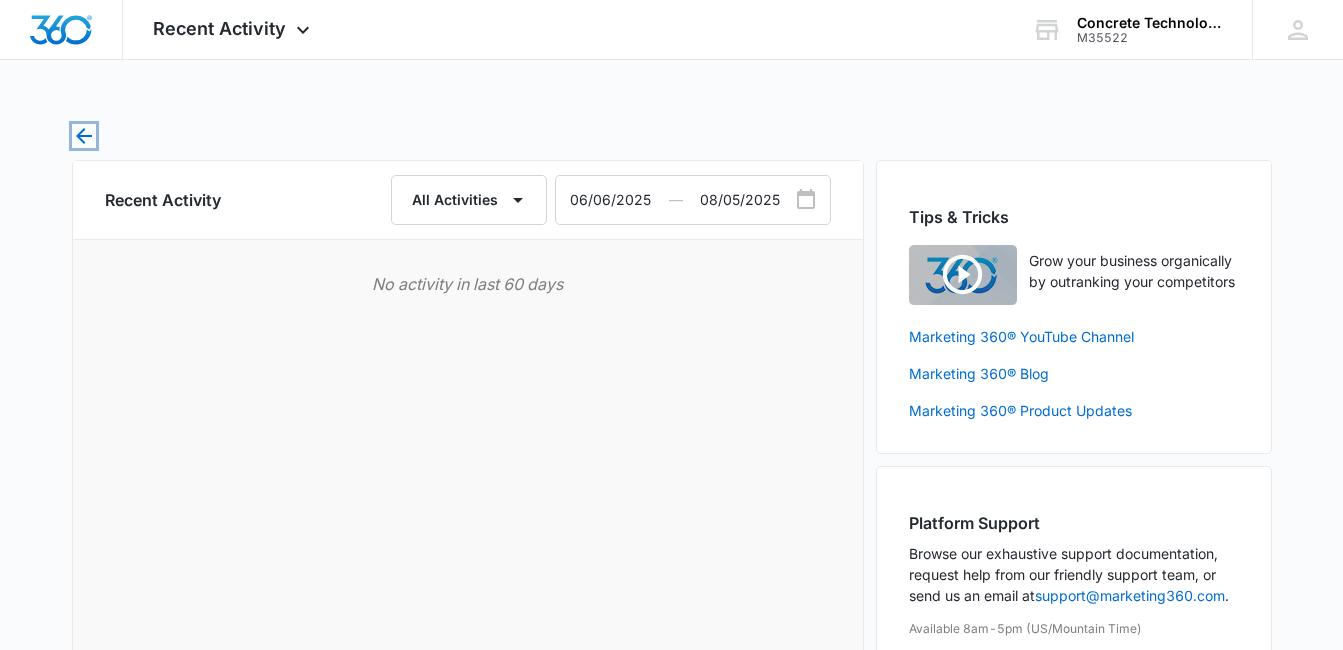 click 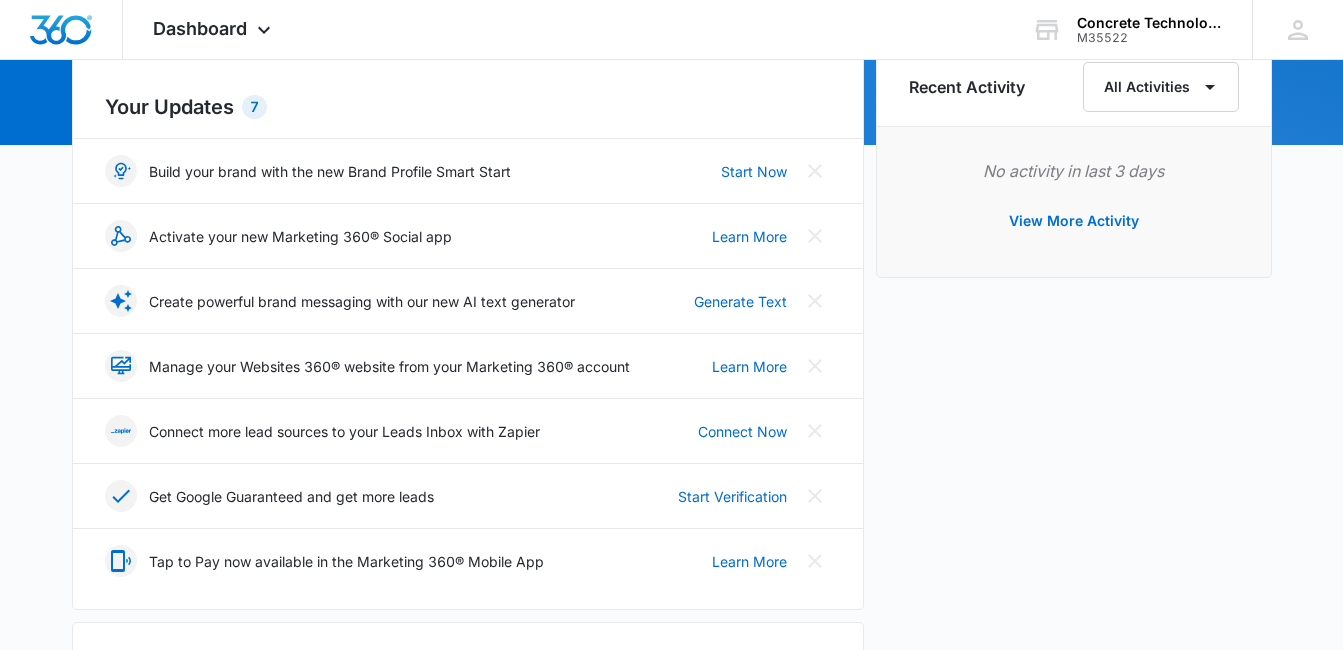 scroll, scrollTop: 290, scrollLeft: 0, axis: vertical 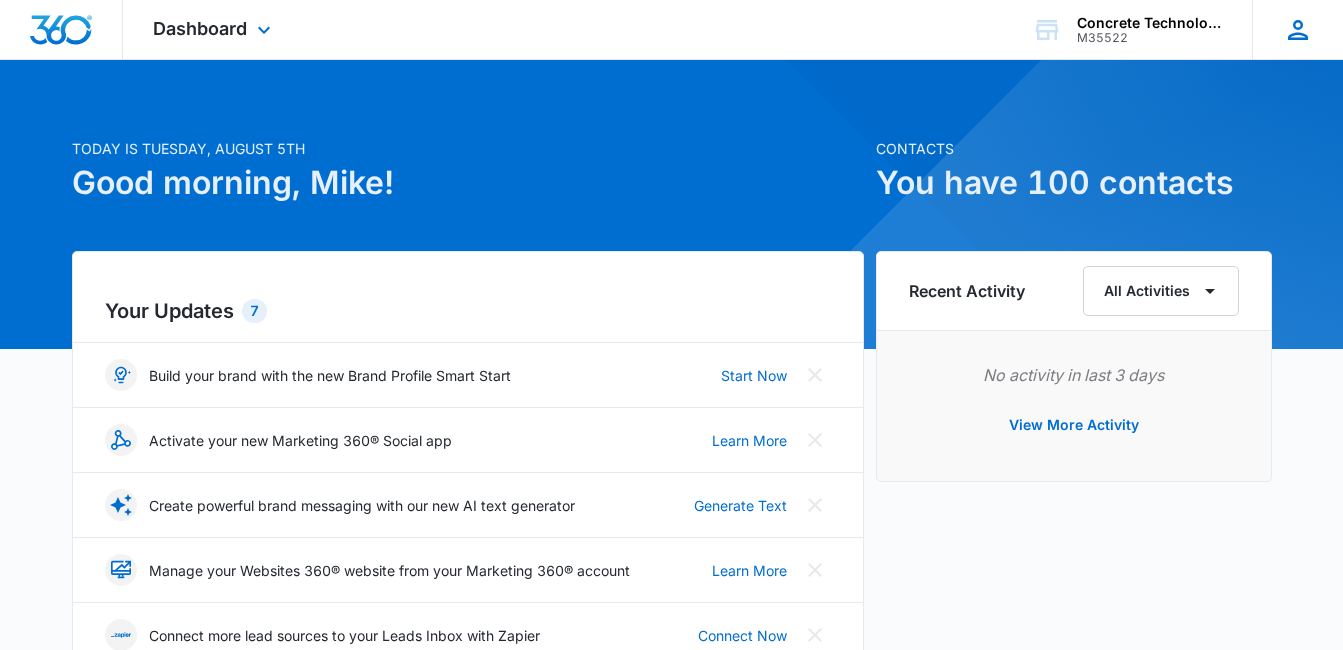 click 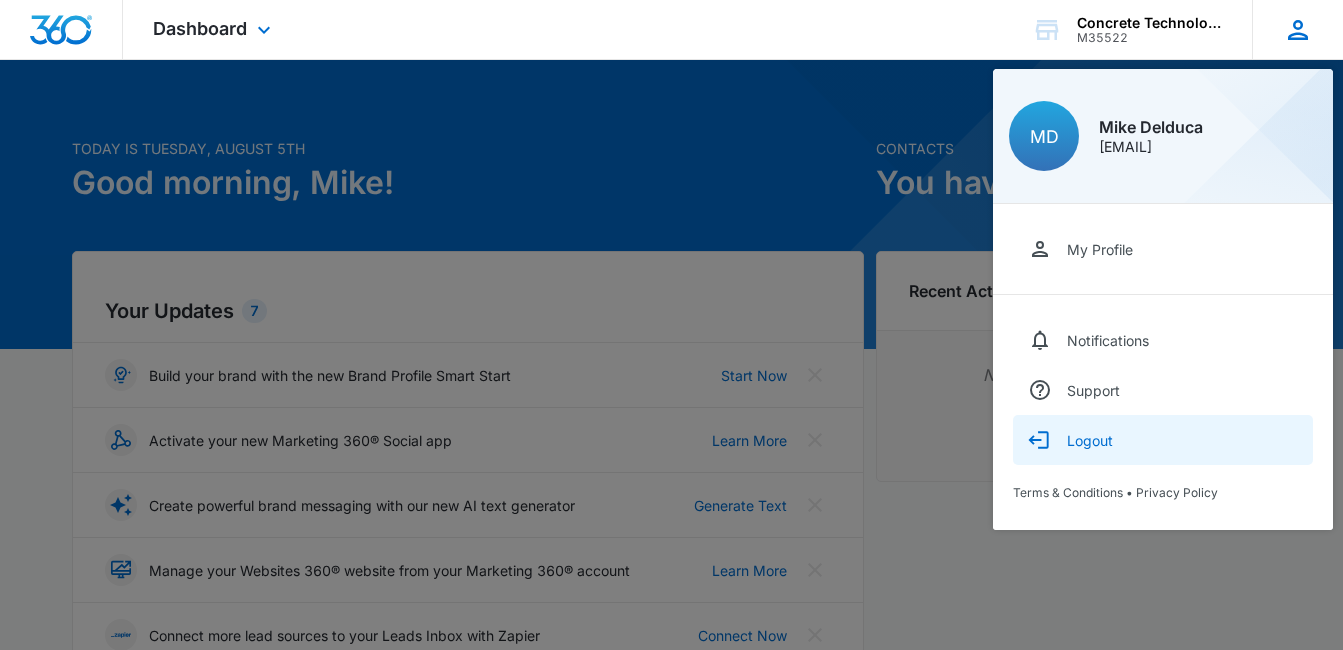 click on "Logout" at bounding box center [1090, 440] 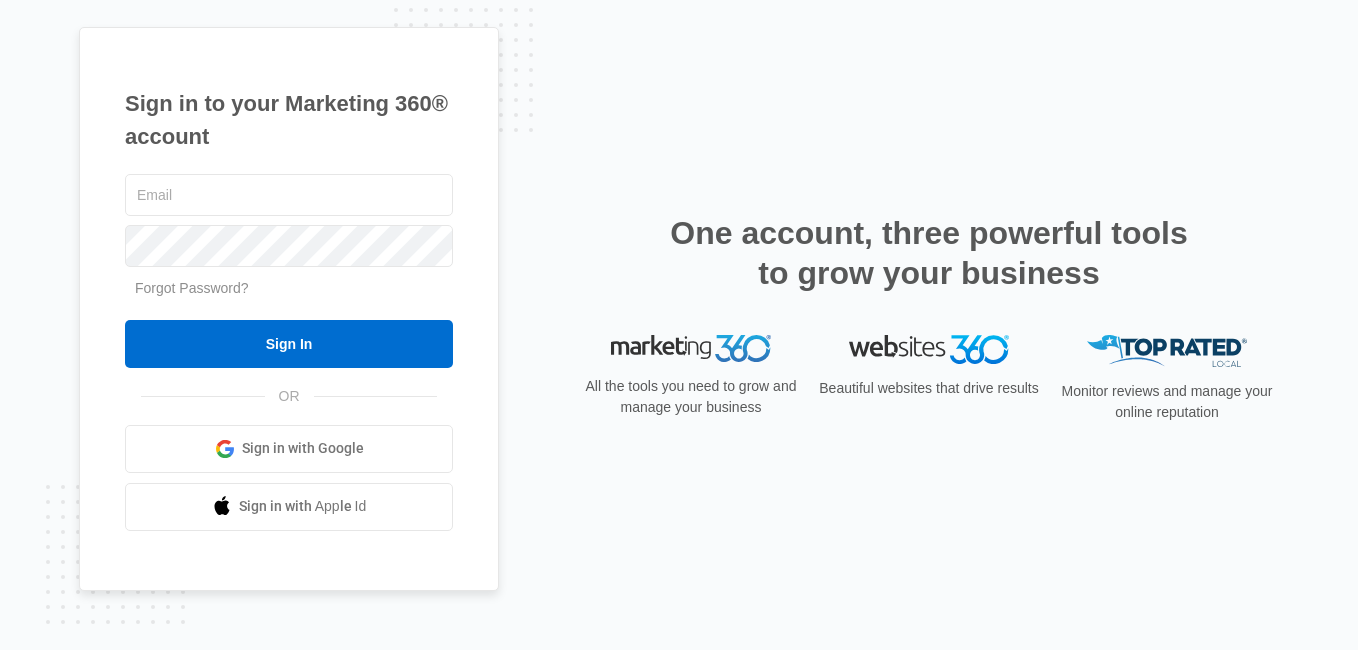 scroll, scrollTop: 0, scrollLeft: 0, axis: both 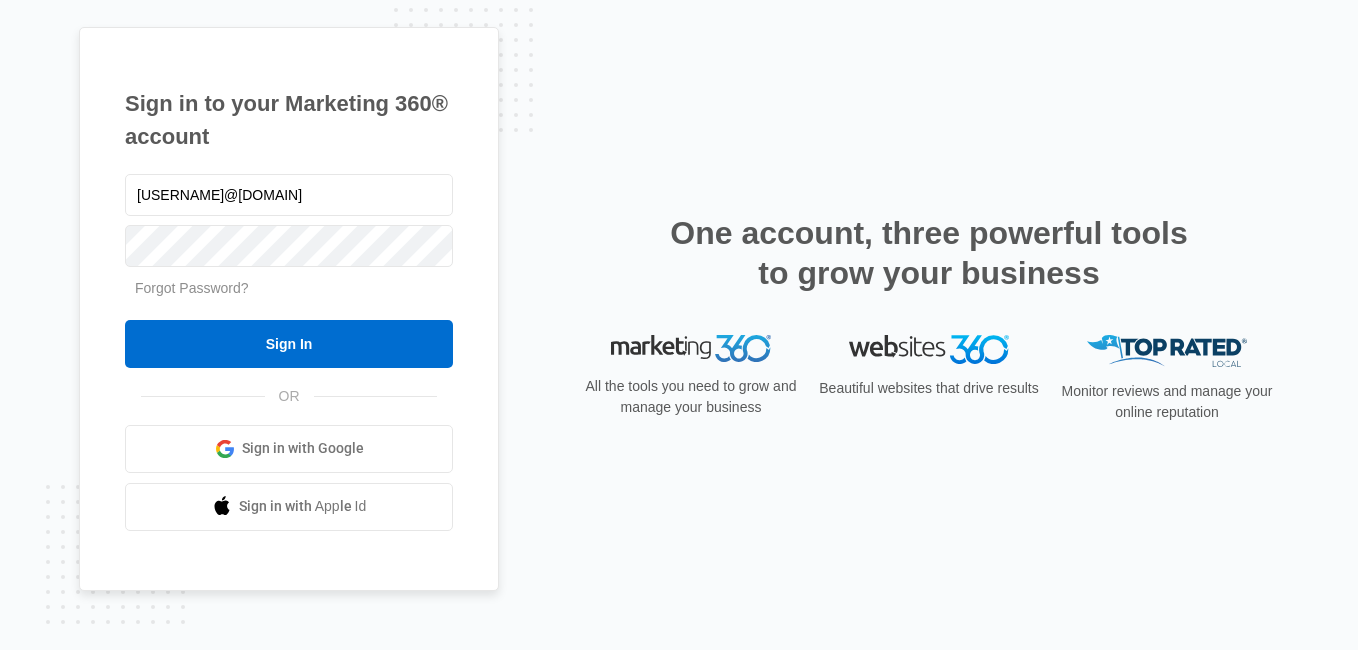 type on "[USERNAME]@[DOMAIN]" 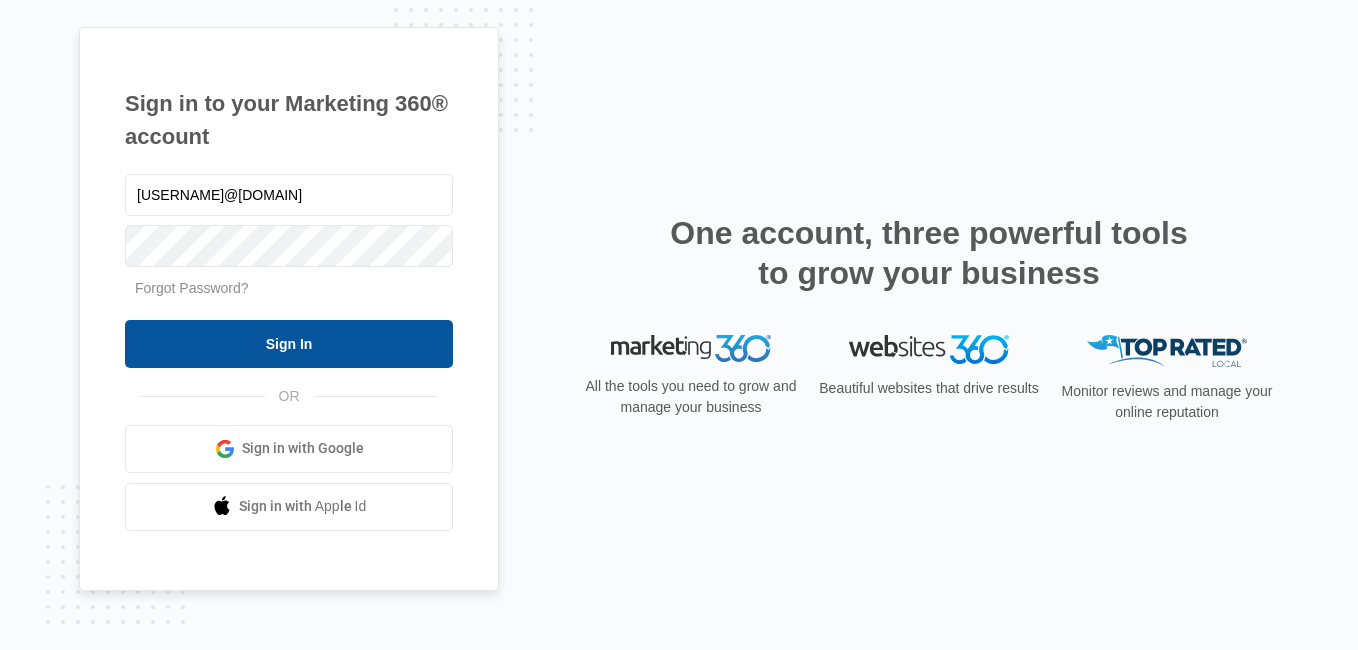 click on "Sign In" at bounding box center [289, 344] 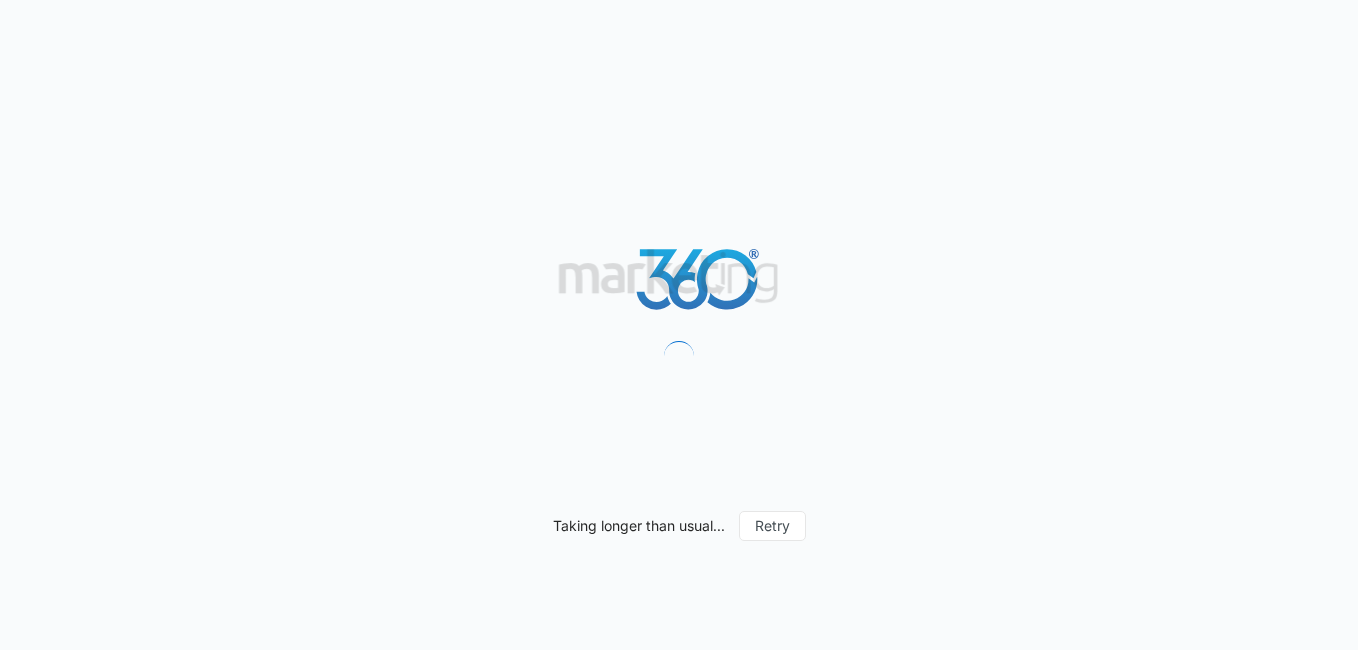 scroll, scrollTop: 0, scrollLeft: 0, axis: both 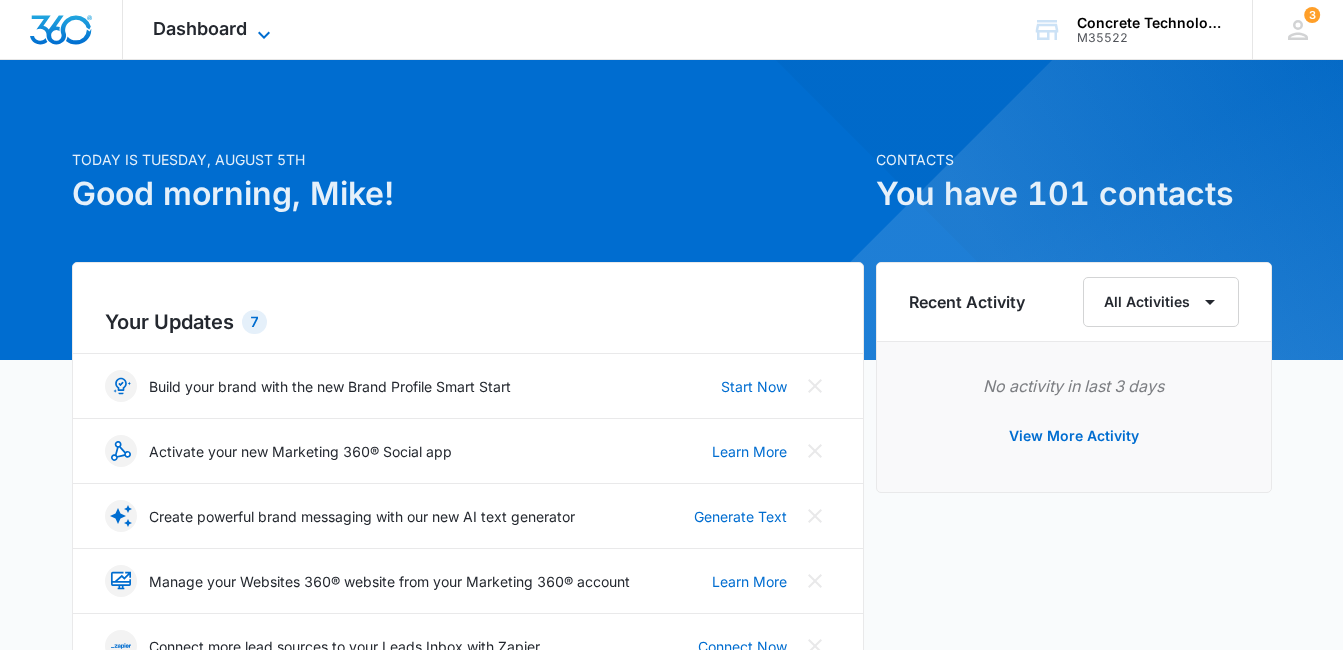 click 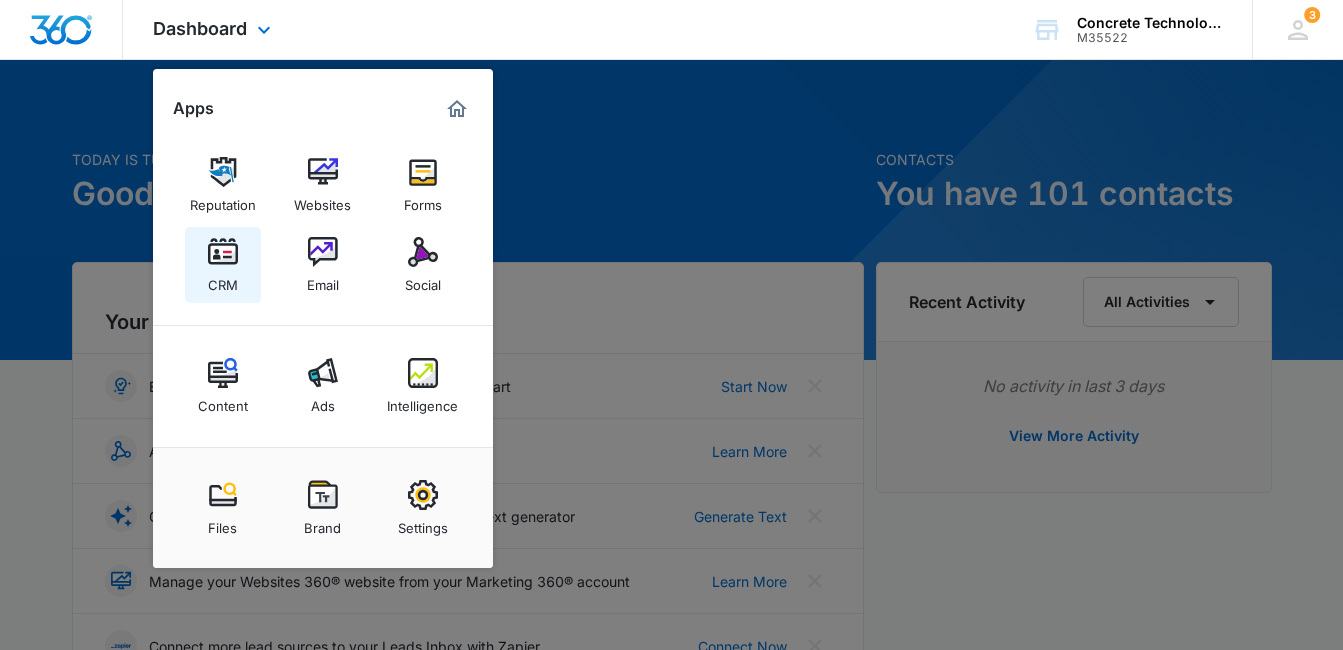 click at bounding box center (223, 252) 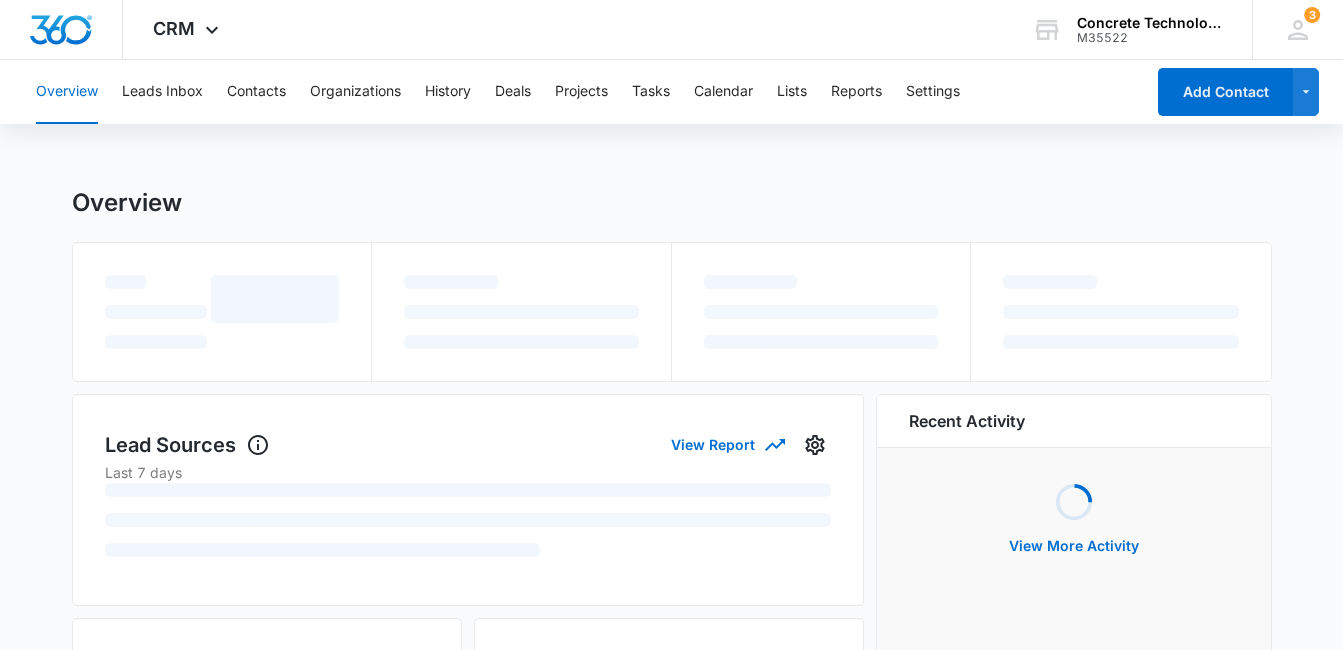 scroll, scrollTop: 0, scrollLeft: 0, axis: both 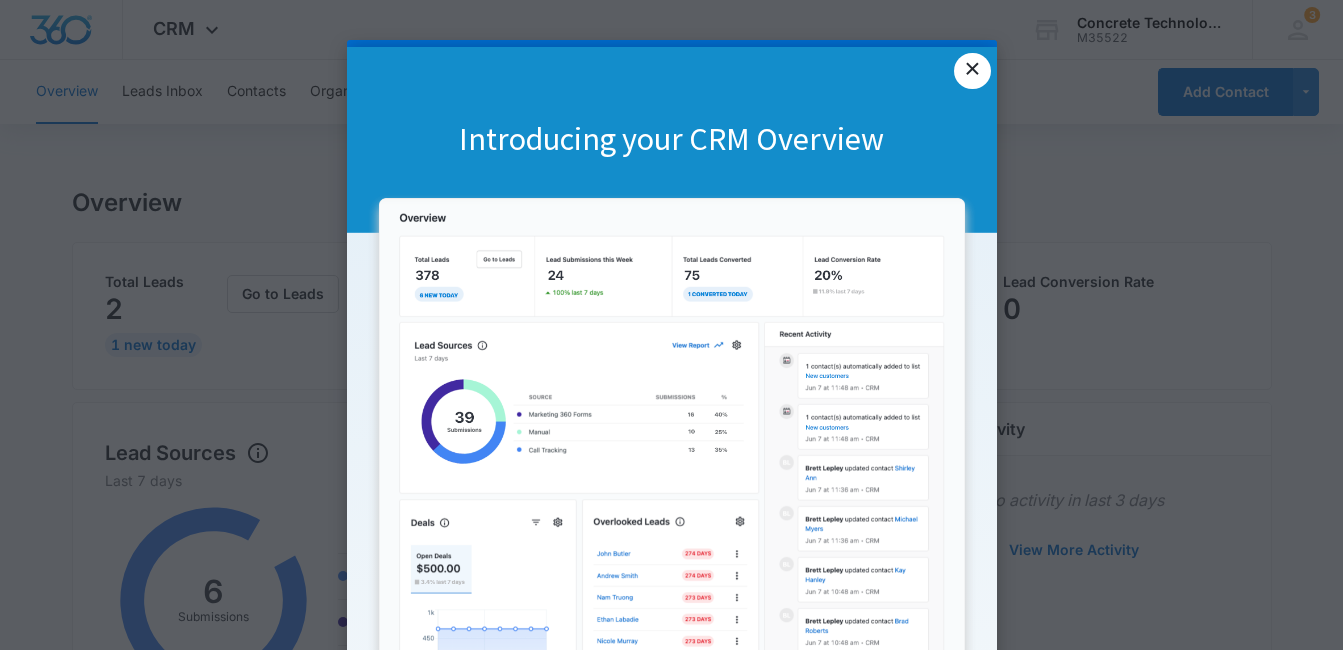 click on "×" at bounding box center (972, 71) 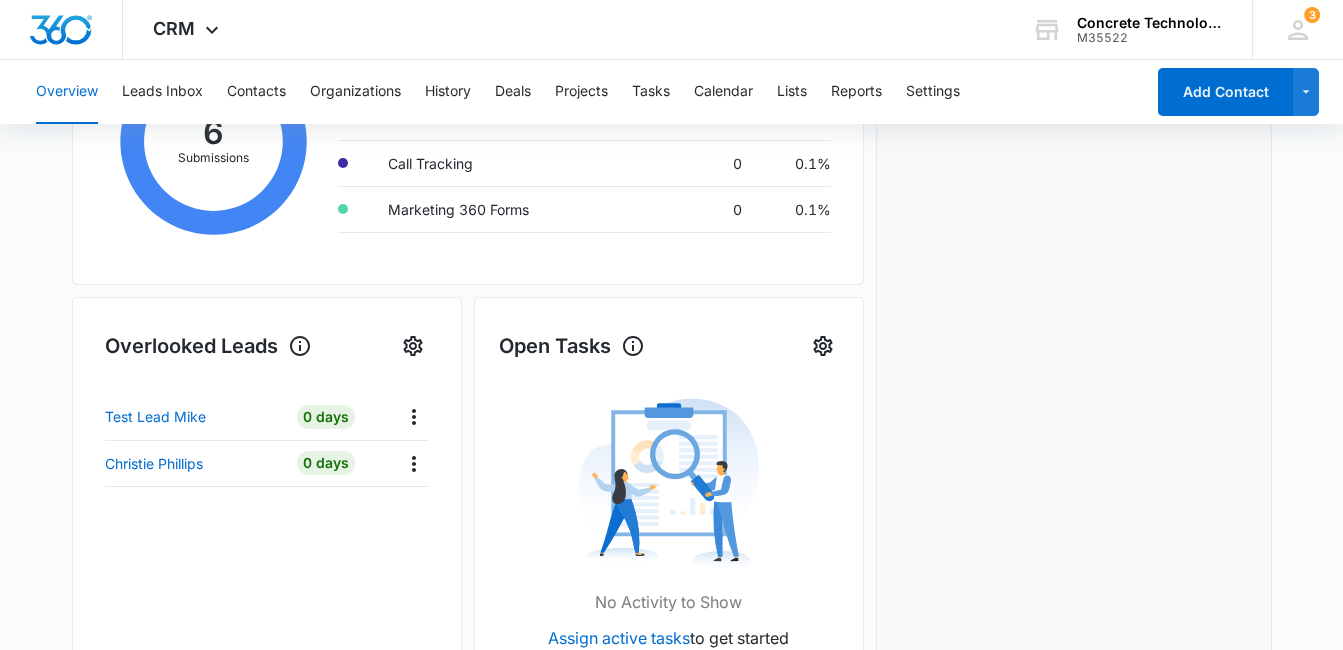 scroll, scrollTop: 500, scrollLeft: 0, axis: vertical 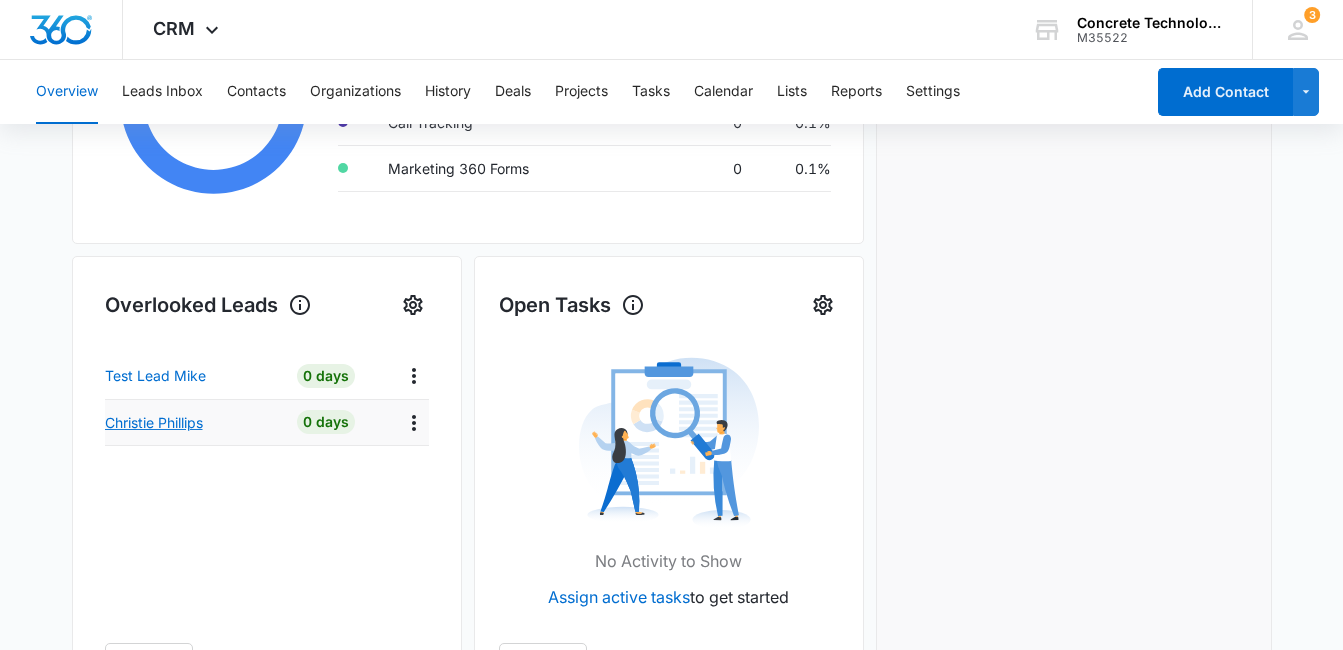click on "Christie Phillips" at bounding box center [154, 422] 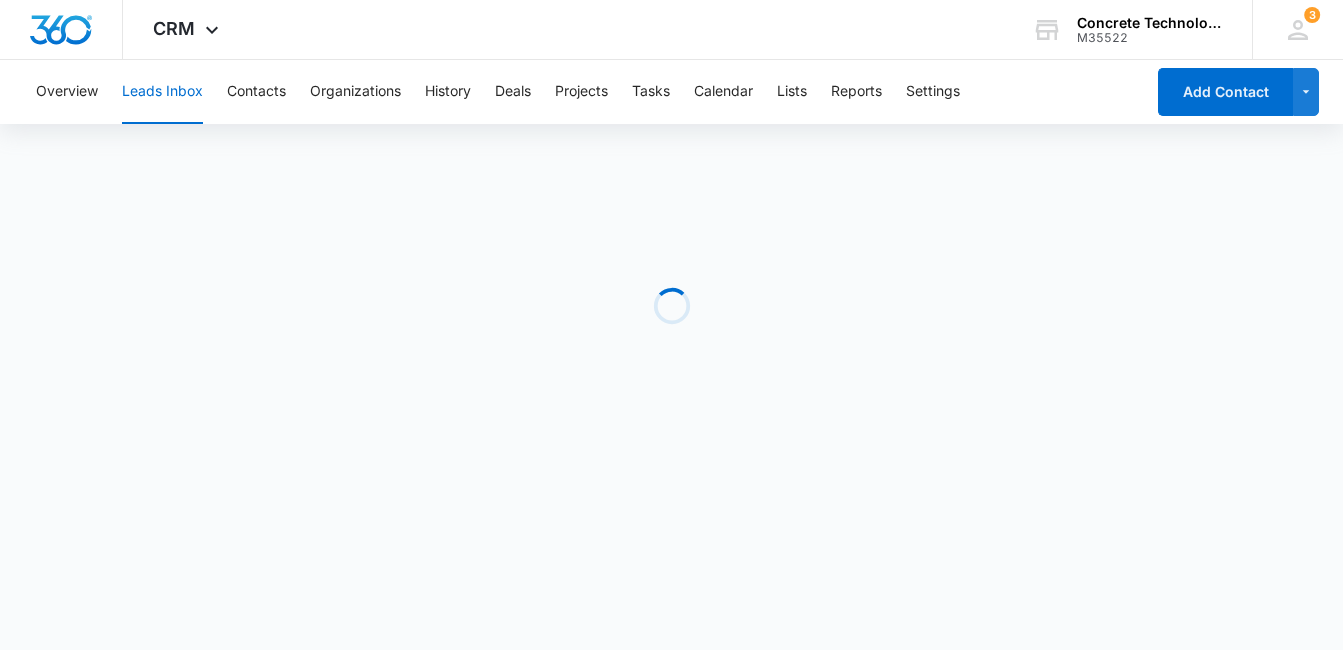 scroll, scrollTop: 0, scrollLeft: 0, axis: both 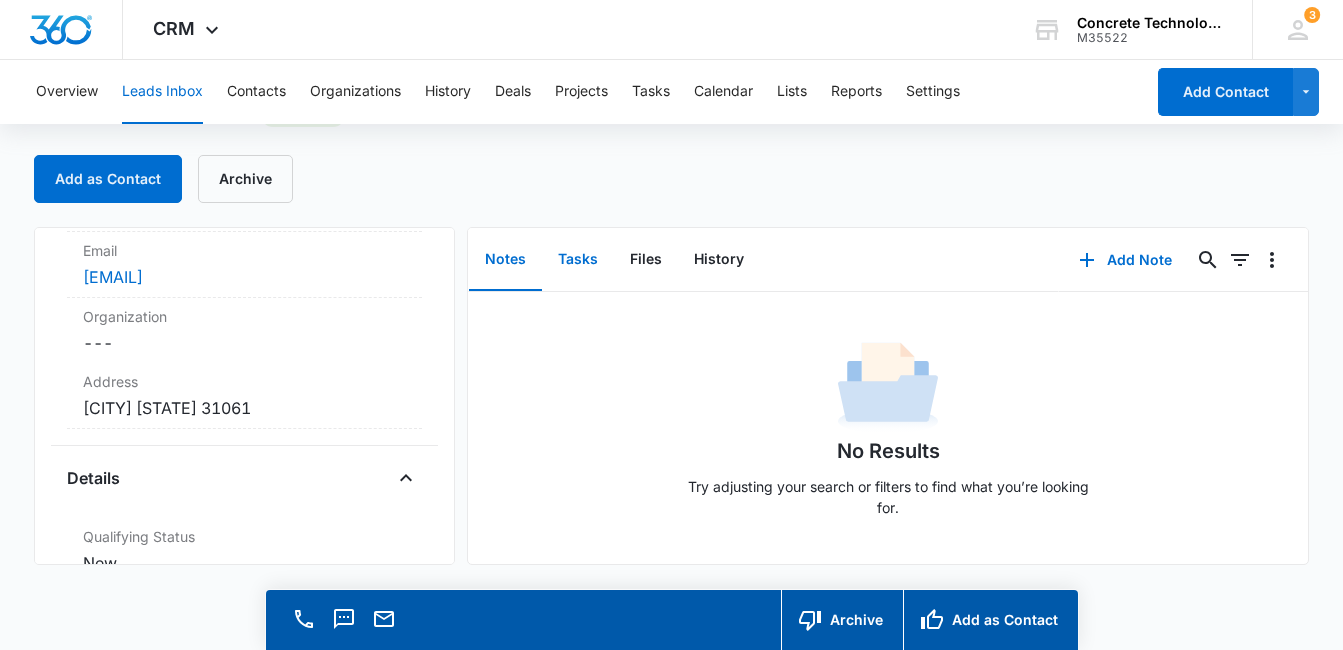 click on "Tasks" at bounding box center [578, 260] 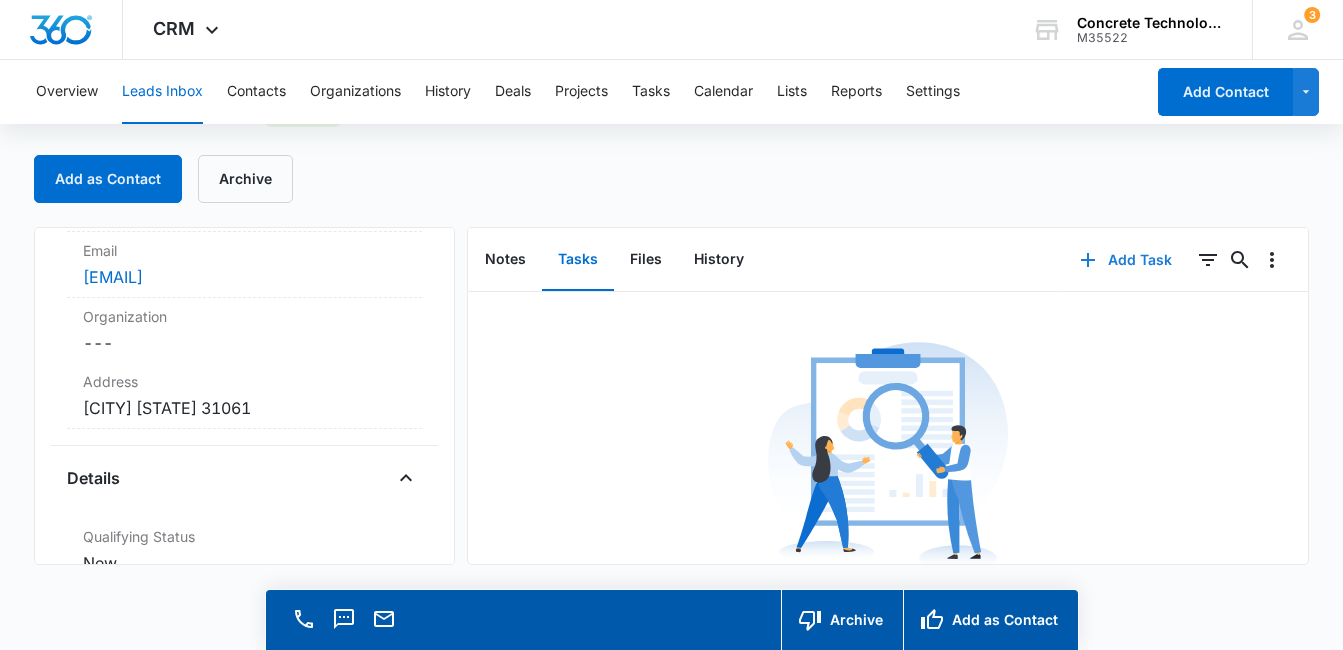 click on "Add Task" at bounding box center [1126, 260] 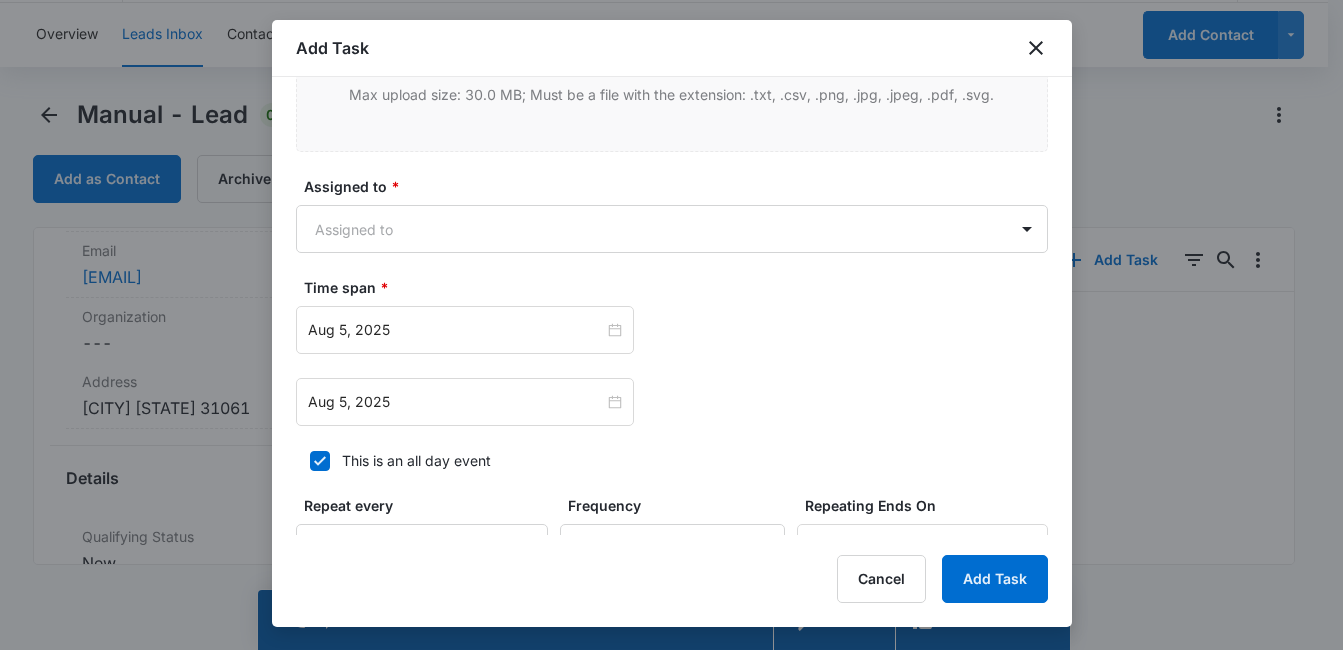 scroll, scrollTop: 800, scrollLeft: 0, axis: vertical 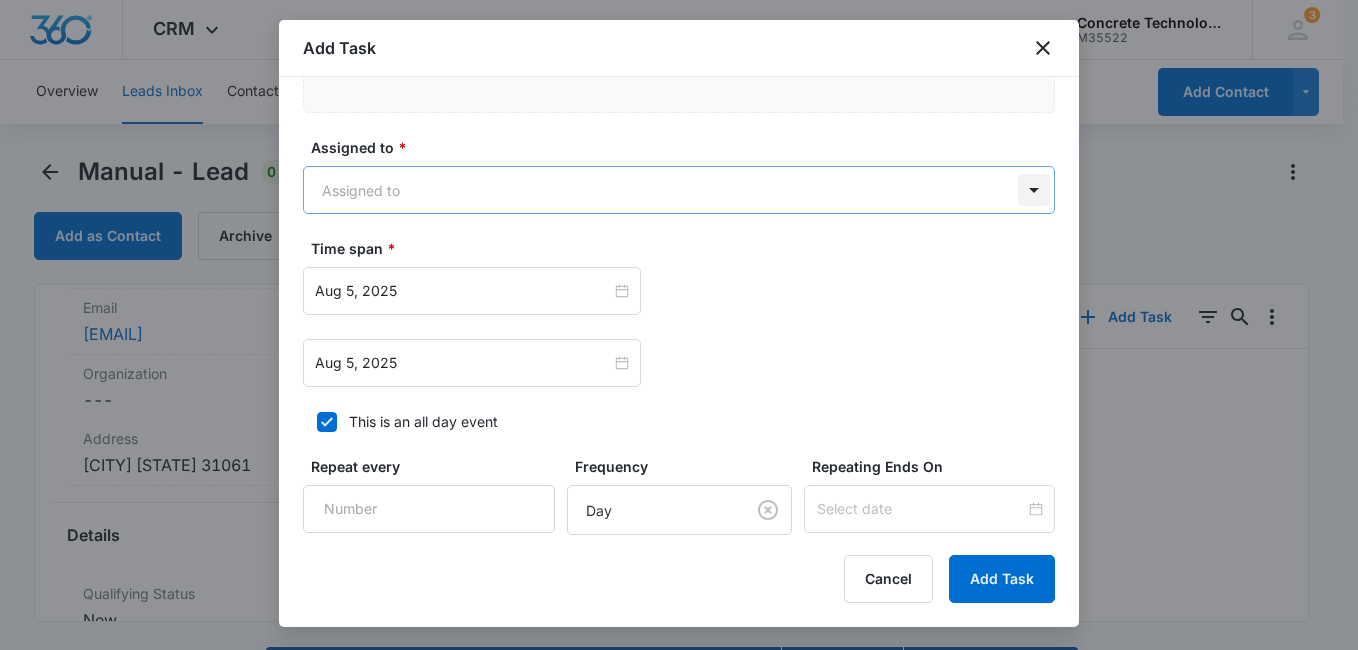 click on "CRM Apps Reputation Websites Forms CRM Email Social Content Ads Intelligence Files Brand Settings Concrete Technology M35522 Your Accounts View All 3 MD Mike Delduca MDelduca@flycti.com My Profile 3 Notifications Support Logout Terms & Conditions   •   Privacy Policy Overview Leads Inbox Contacts Organizations History Deals Projects Tasks Calendar Lists Reports Settings Add Contact Manual - Lead 0 days old Add as Contact Archive Manual Contact Info Name Cancel Save Changes Christie Phillips Phone Cancel Save Changes (478) 452-2179 Email Cancel Save Changes cphillips4@yahoo.com Organization Cancel Save Changes --- Address Cancel Save Changes Milledgeville GA 31061 Details Qualifying Status Cancel Save Changes New Lead Source Manual Lead Status Viewed Special Notes Cancel Save Changes --- Contact Type Cancel Save Changes Lead Contact Status Cancel Save Changes None Assigned To Cancel Save Changes Mike Delduca Tags Cancel Save Changes --- Next Contact Date Cancel Save Changes --- Color Tag Current Color: ID" at bounding box center [679, 353] 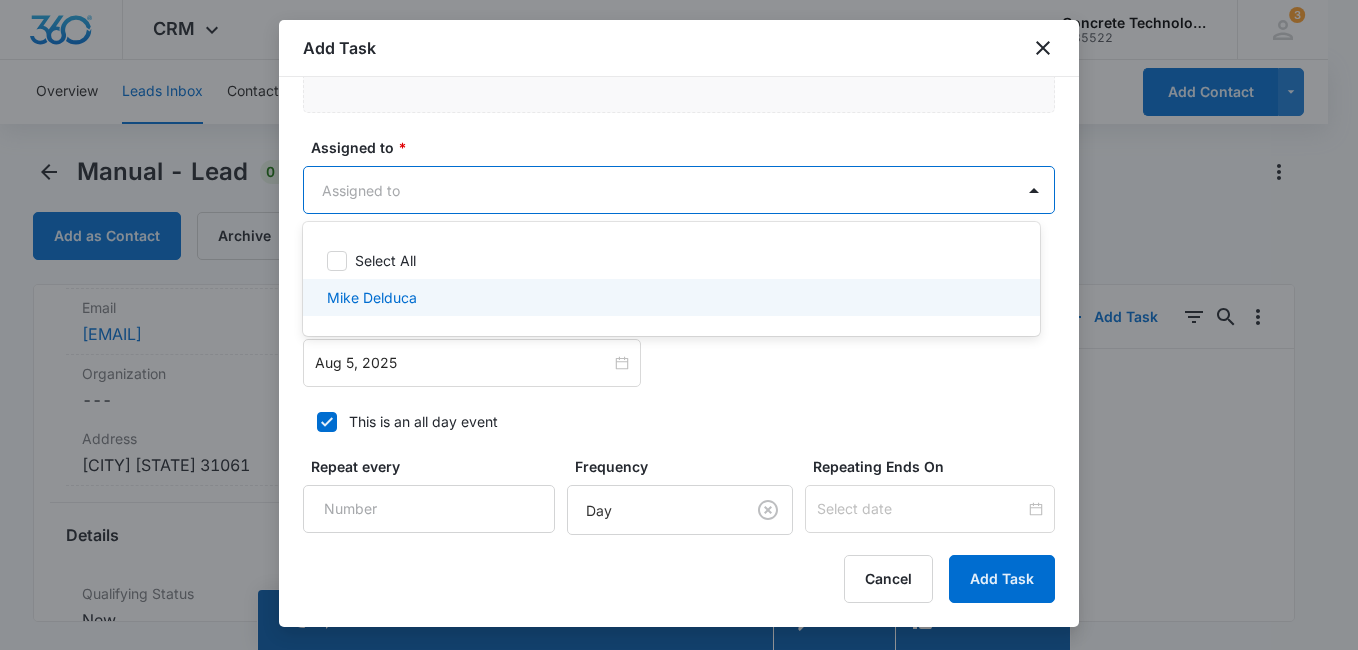 click on "Mike Delduca" at bounding box center [372, 297] 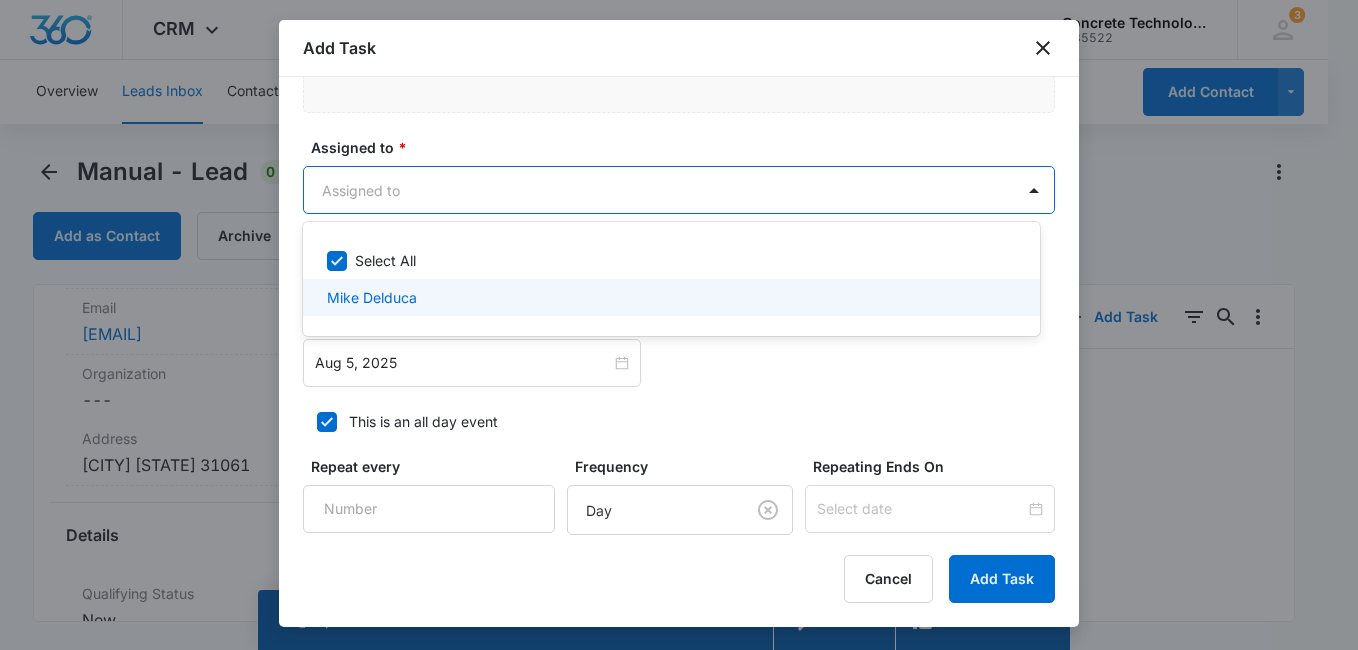 checkbox on "true" 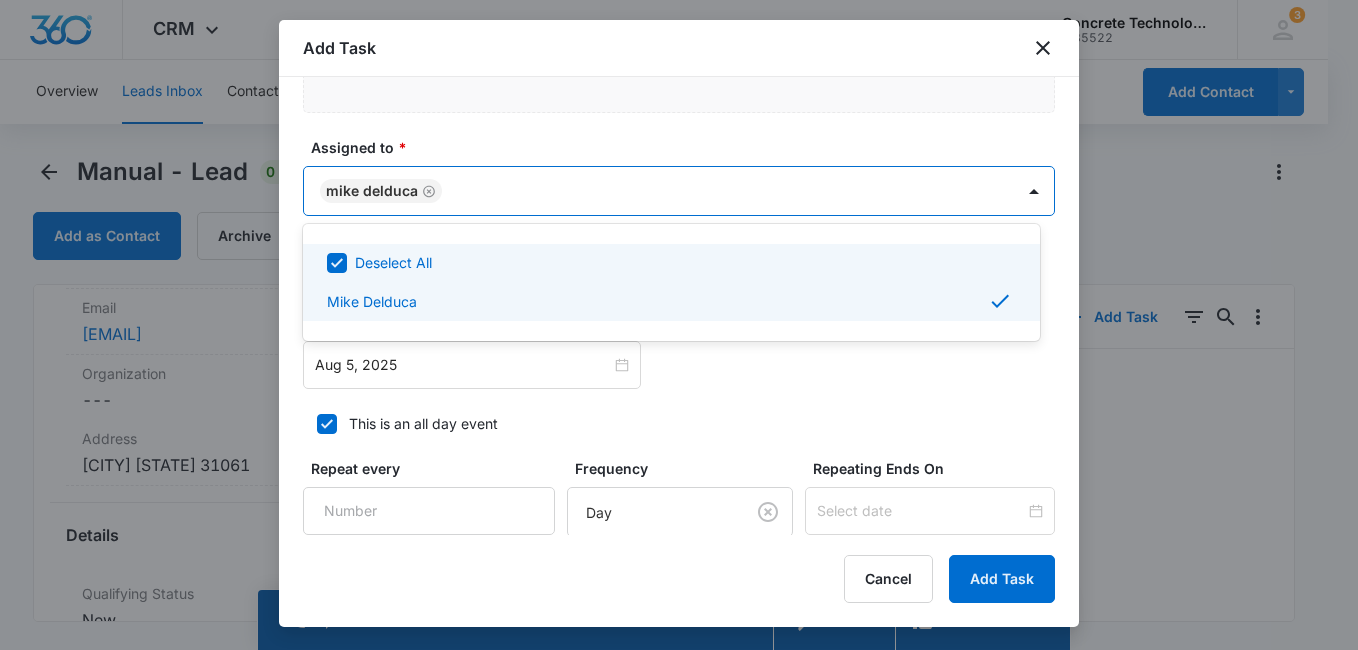 click at bounding box center (679, 325) 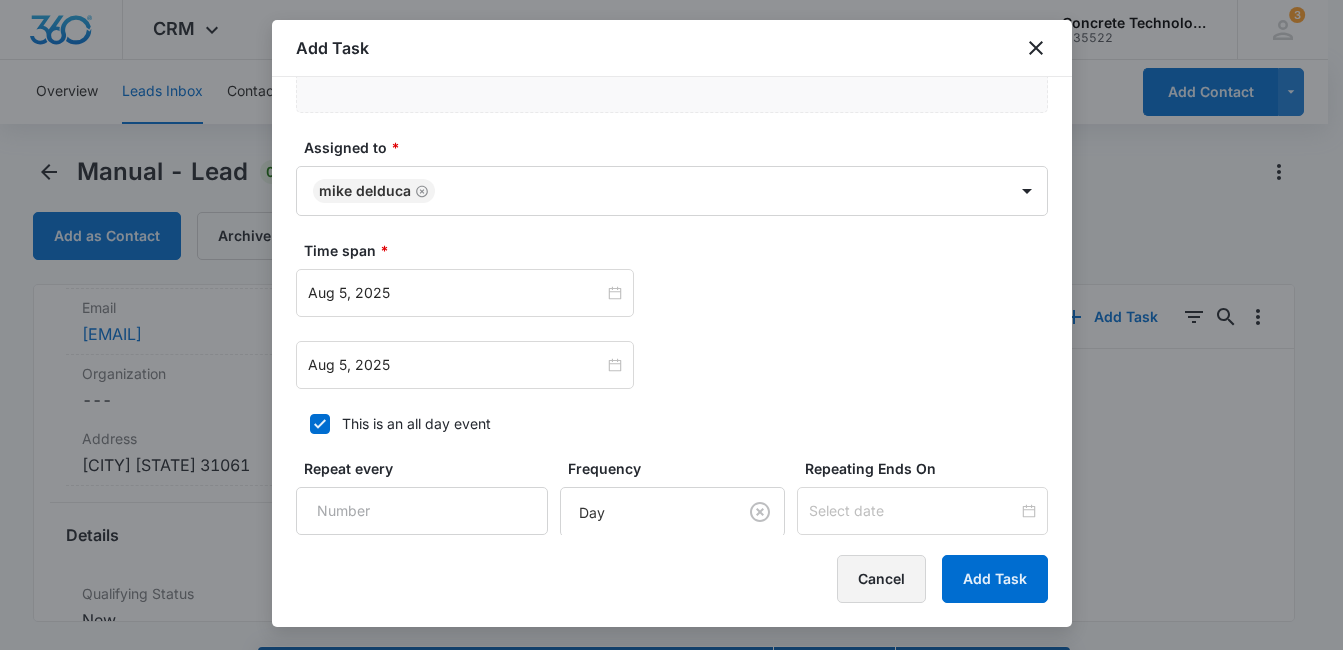 click on "Cancel" at bounding box center (881, 579) 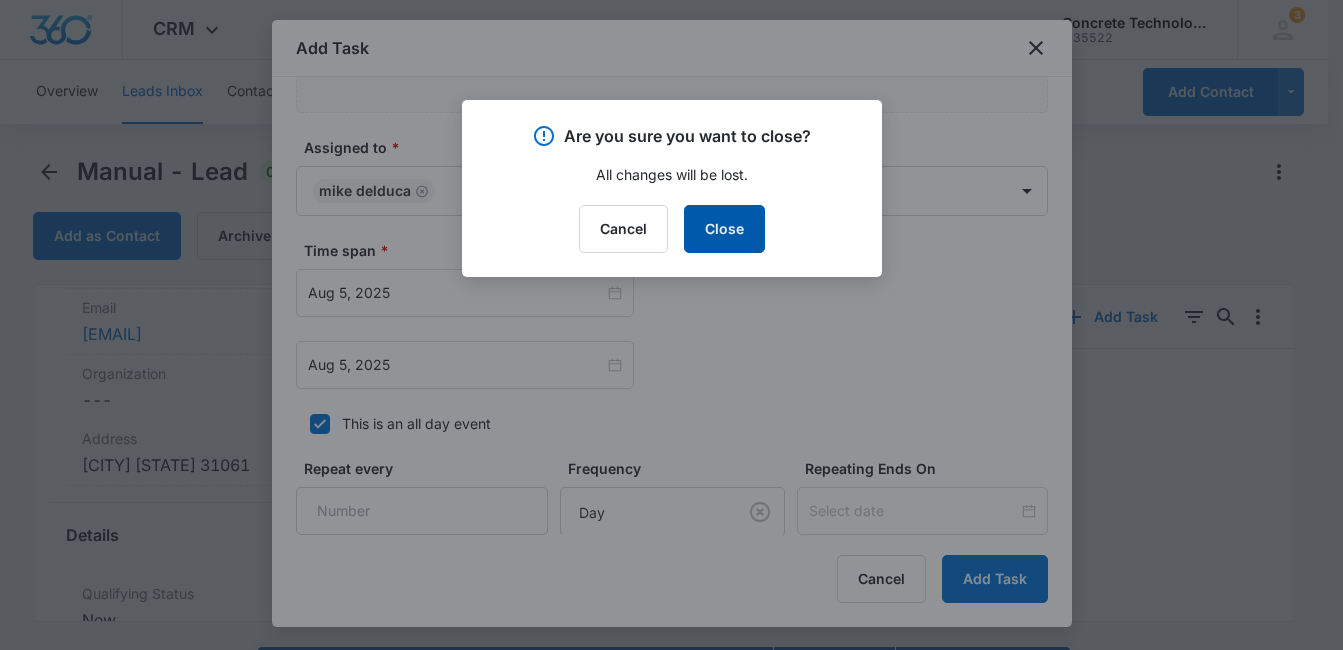 click on "Close" at bounding box center (724, 229) 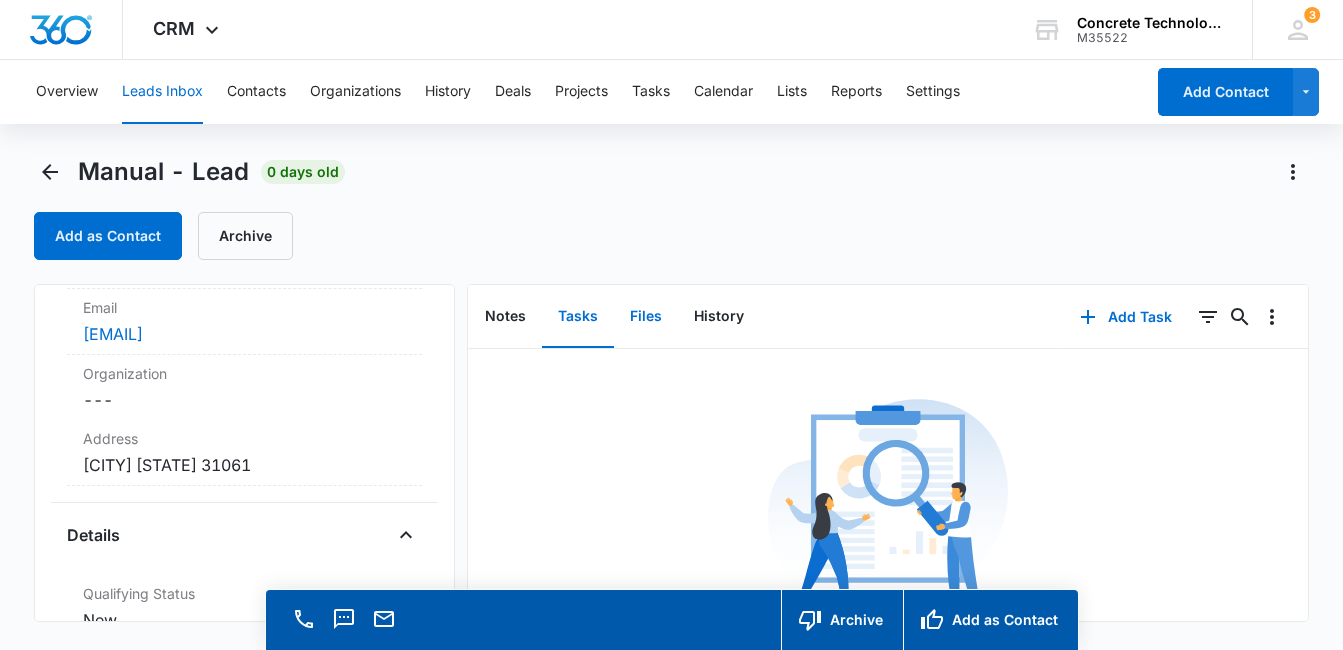 click on "Files" at bounding box center (646, 317) 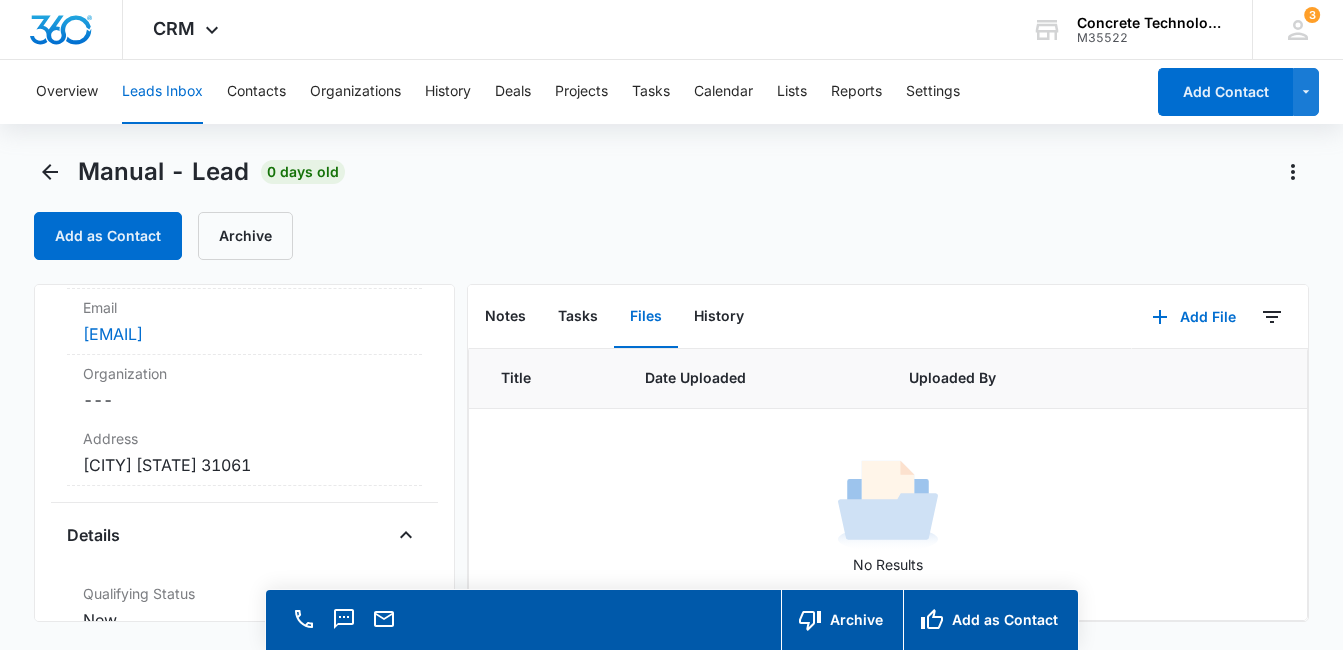 scroll, scrollTop: 18, scrollLeft: 0, axis: vertical 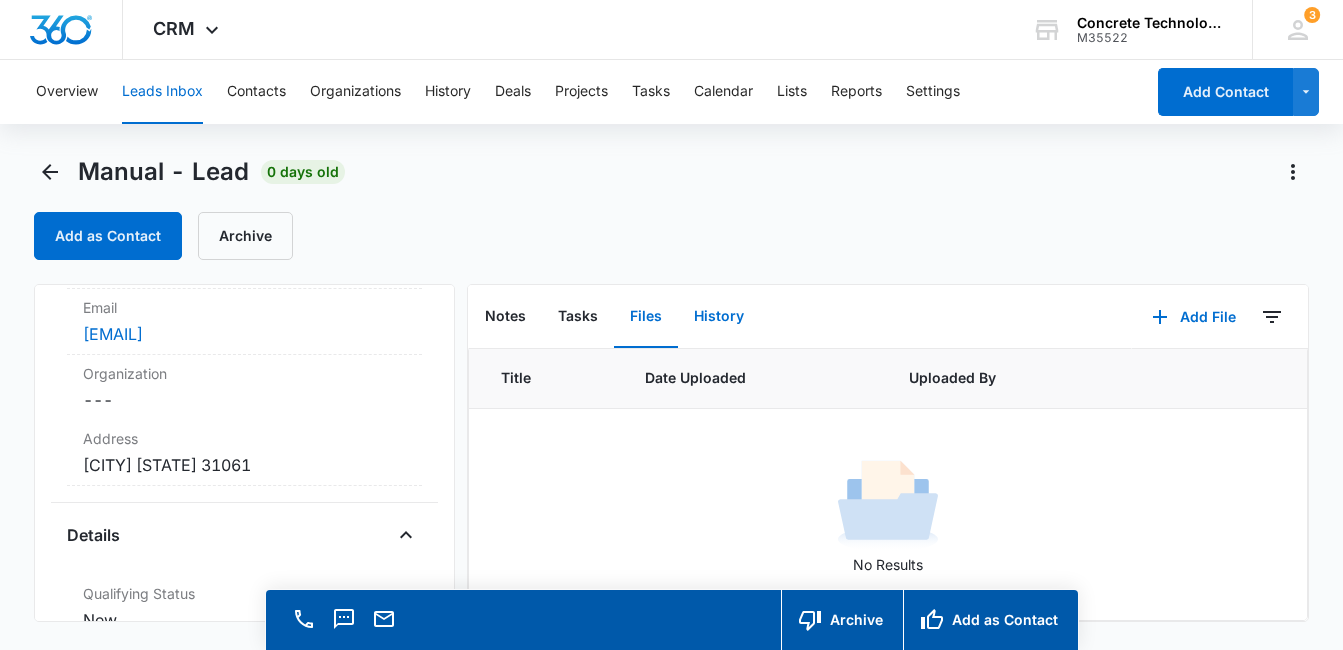 click on "History" at bounding box center (719, 317) 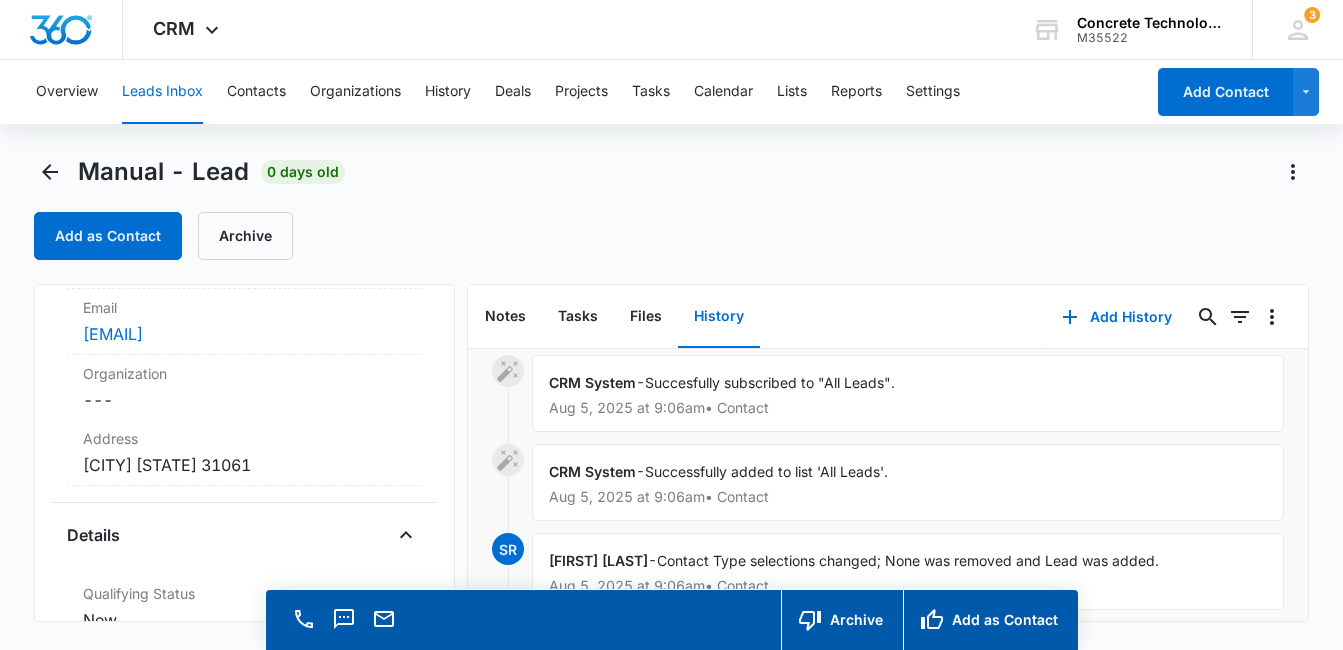 scroll, scrollTop: 0, scrollLeft: 0, axis: both 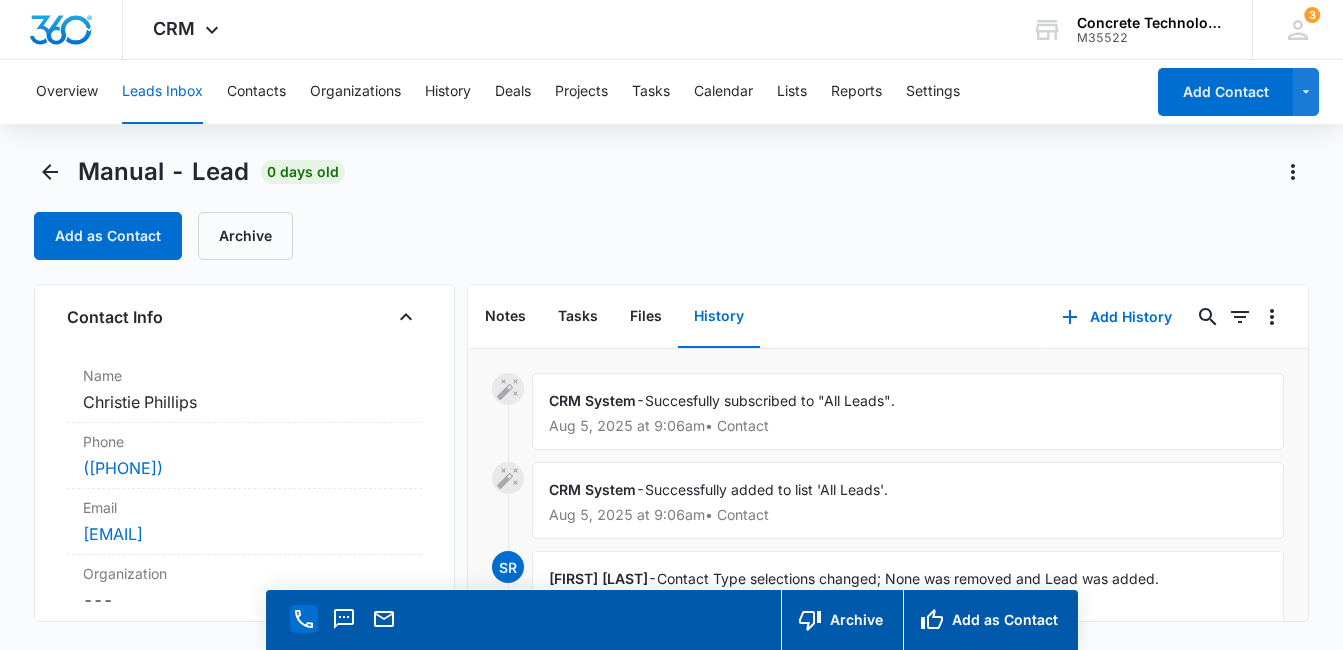 click 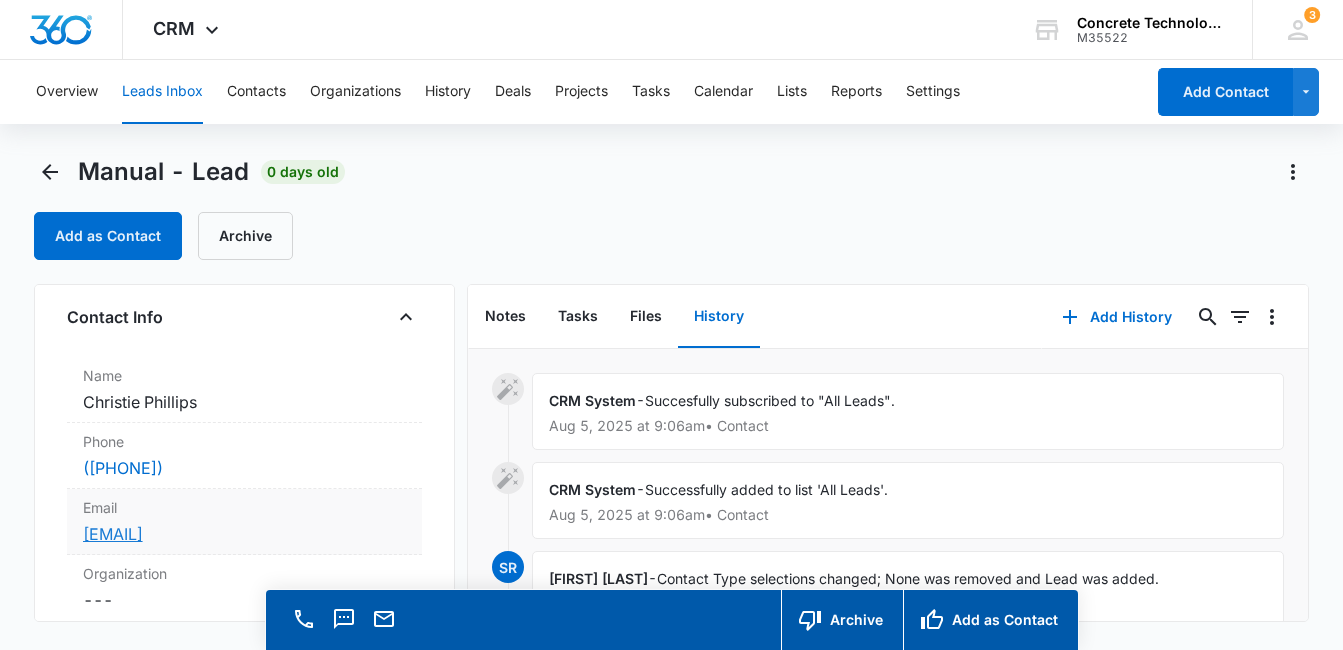 click on "cphillips4@yahoo.com" at bounding box center [113, 534] 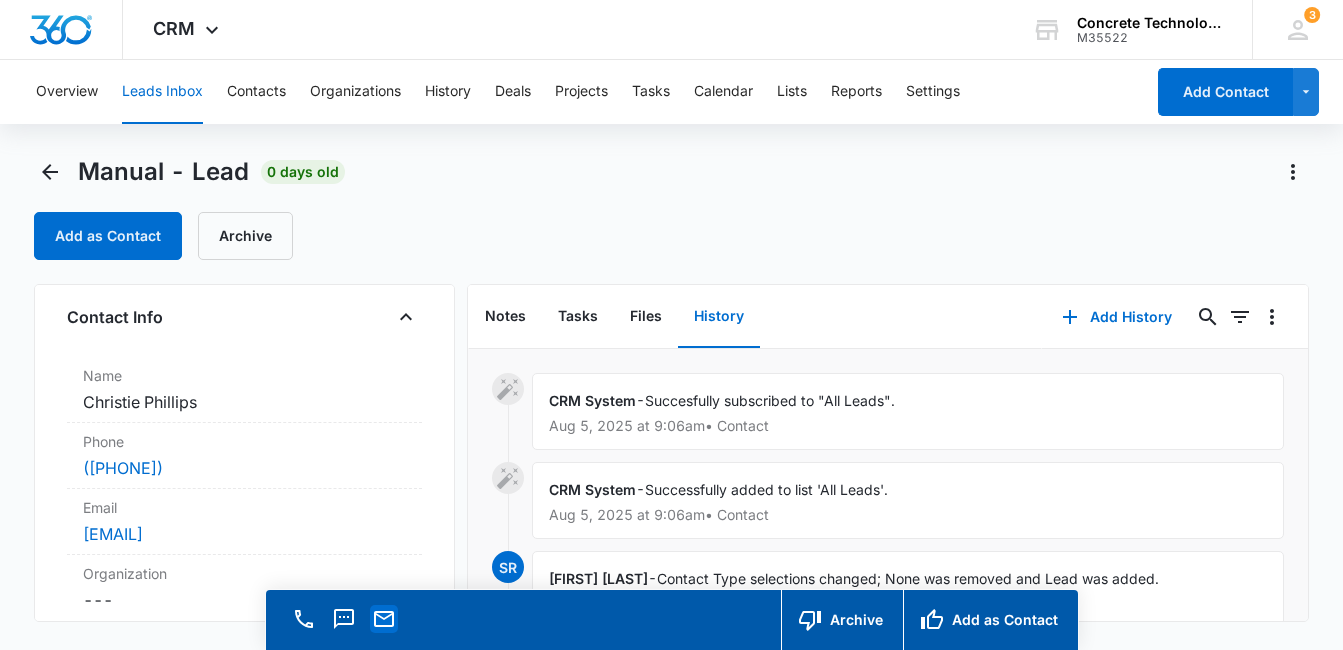 click 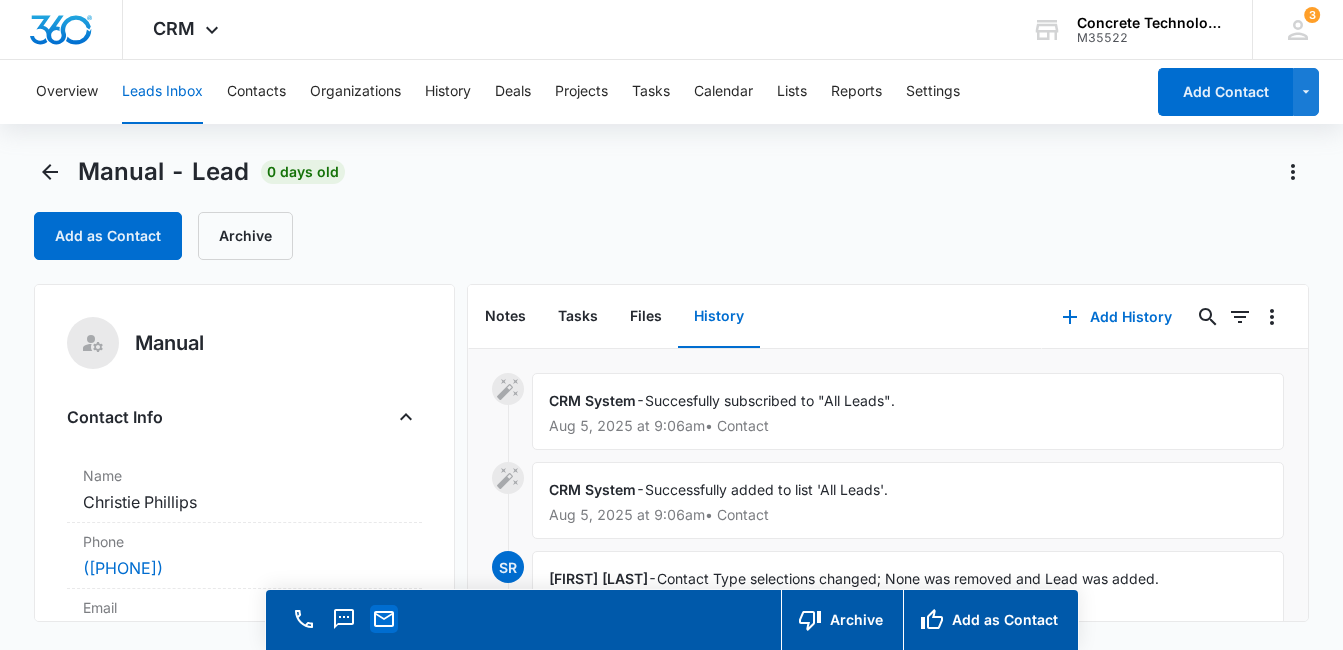 scroll, scrollTop: 100, scrollLeft: 0, axis: vertical 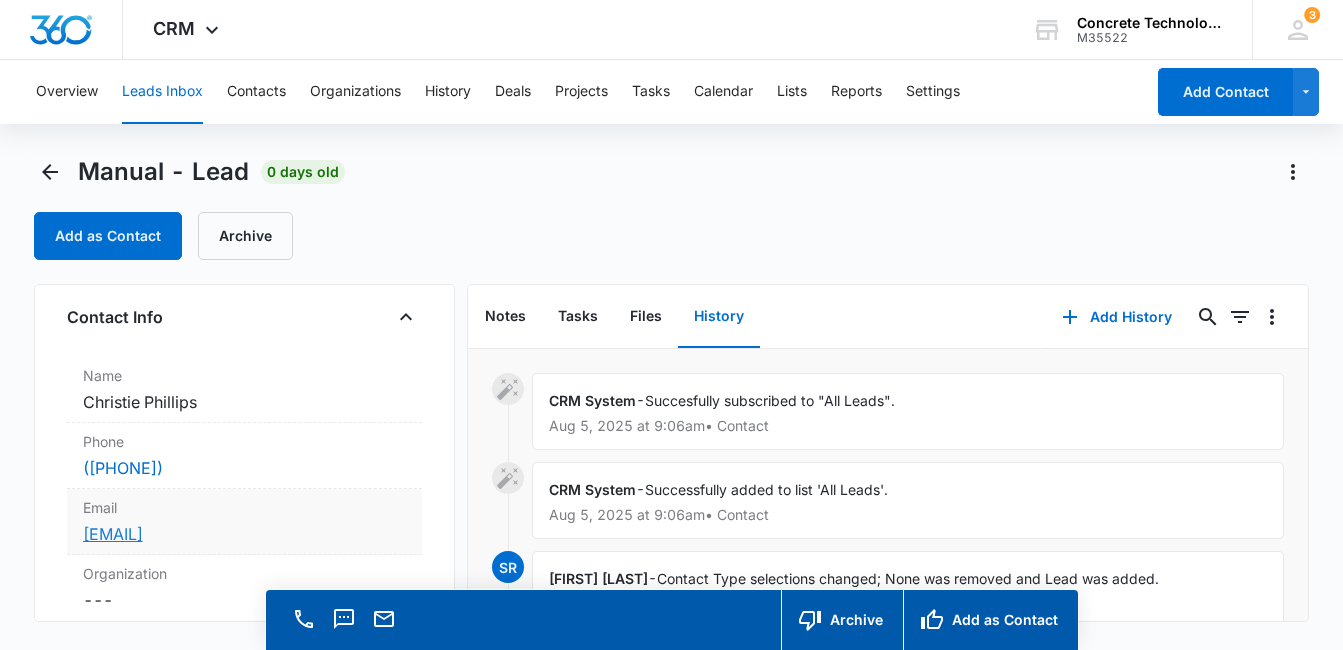click on "cphillips4@yahoo.com" at bounding box center [113, 534] 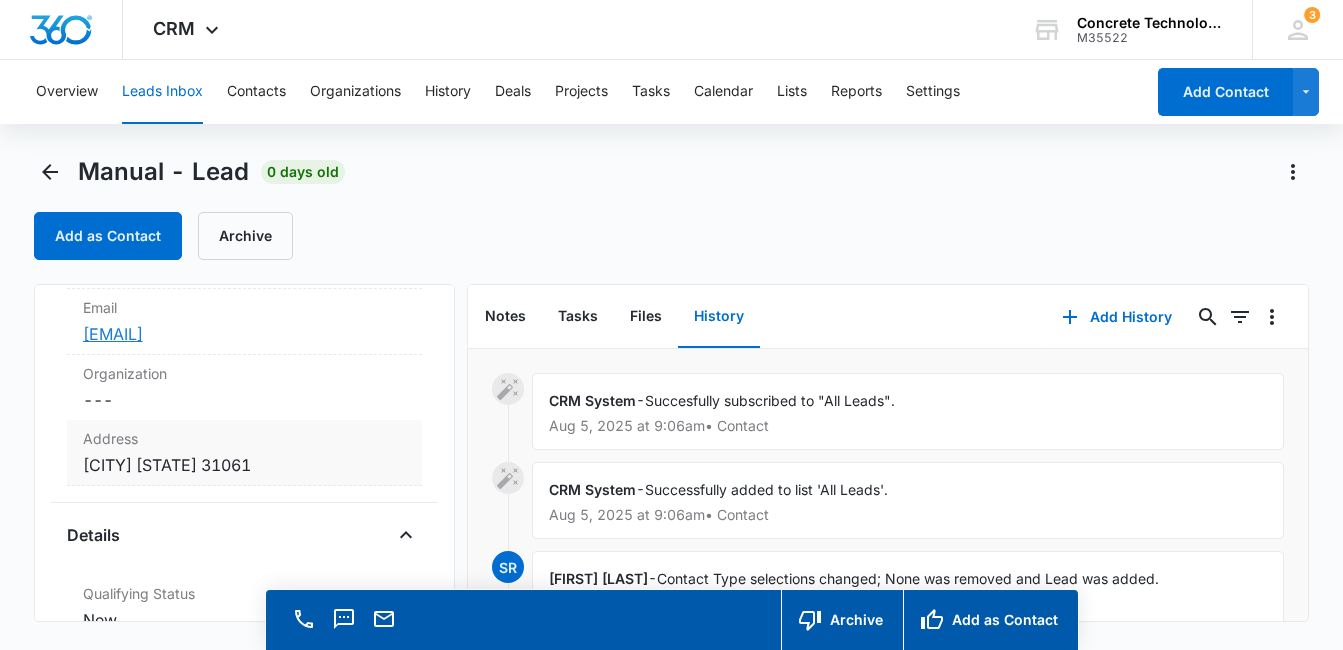 scroll, scrollTop: 0, scrollLeft: 0, axis: both 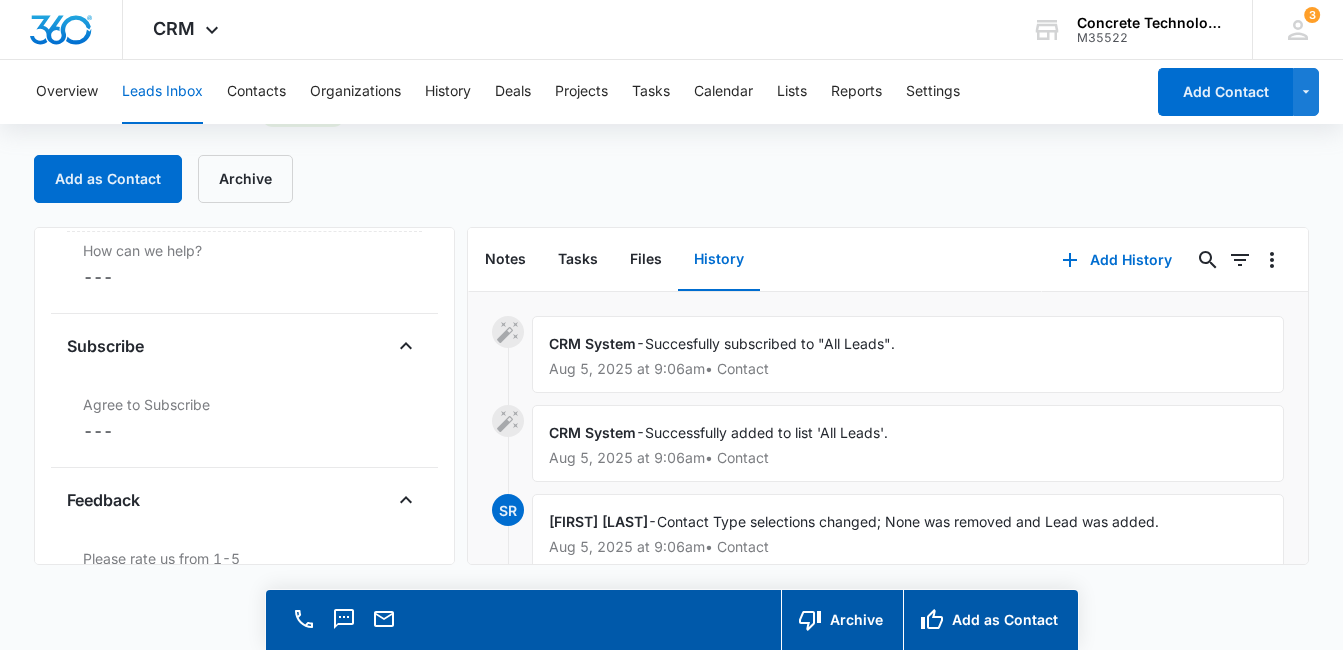 click on "Manual Contact Info Name Cancel Save Changes Christie Phillips Phone Cancel Save Changes (478) 452-2179 Email Cancel Save Changes cphillips4@yahoo.com Organization Cancel Save Changes --- Address Cancel Save Changes Milledgeville GA 31061 Details Qualifying Status Cancel Save Changes New Lead Source Manual Lead Status Viewed Special Notes Cancel Save Changes --- Contact Type Cancel Save Changes Lead Contact Status Cancel Save Changes None Assigned To Cancel Save Changes Mike Delduca Tags Cancel Save Changes --- Next Contact Date Cancel Save Changes --- Color Tag Current Color: Cancel Save Changes ID 967 Created Aug 5, 2025 at 8:04am Additional Contact Info Best Way To Contact Cancel Save Changes --- Other Phone Cancel Save Changes --- Quick Lead Details Notes Cancel Save Changes --- How can we help?  Cancel Save Changes --- Subscribe Agree to Subscribe Cancel Save Changes --- Feedback Please rate us from 1-5 Cancel Save Changes --- Please briefly describe your experience with us Cancel Save Changes --- Cancel" at bounding box center (244, 396) 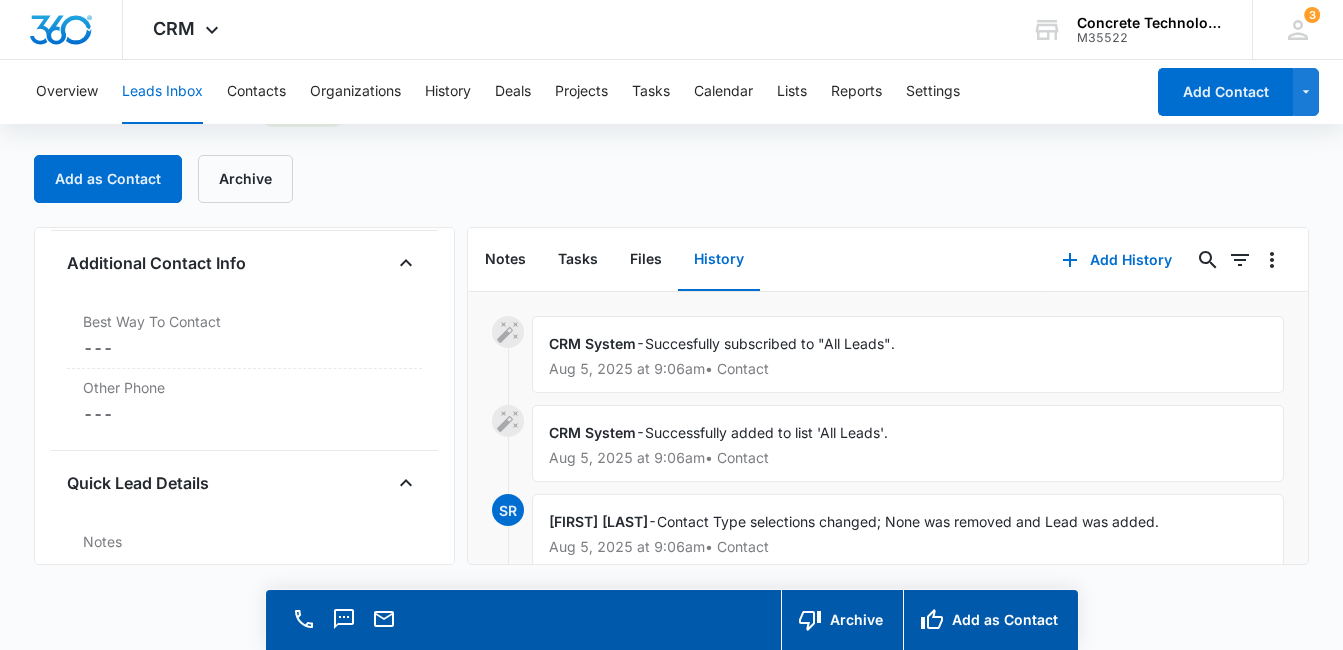 scroll, scrollTop: 1400, scrollLeft: 0, axis: vertical 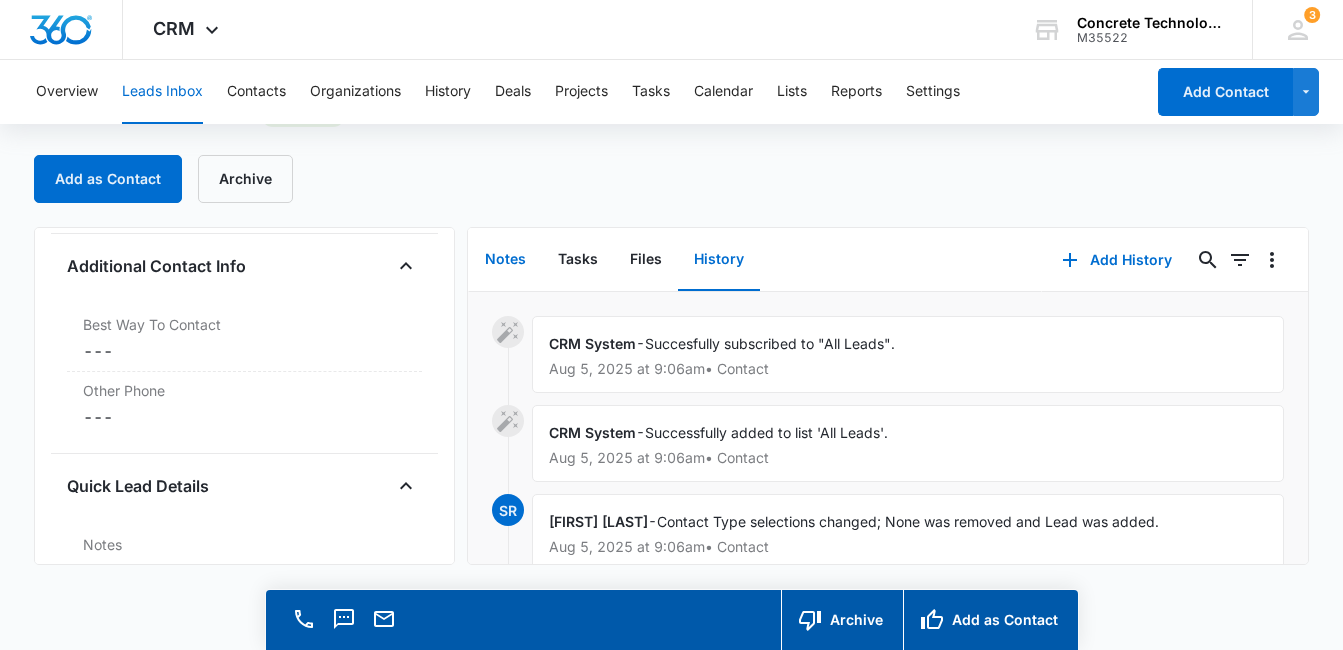click on "Notes" at bounding box center [505, 260] 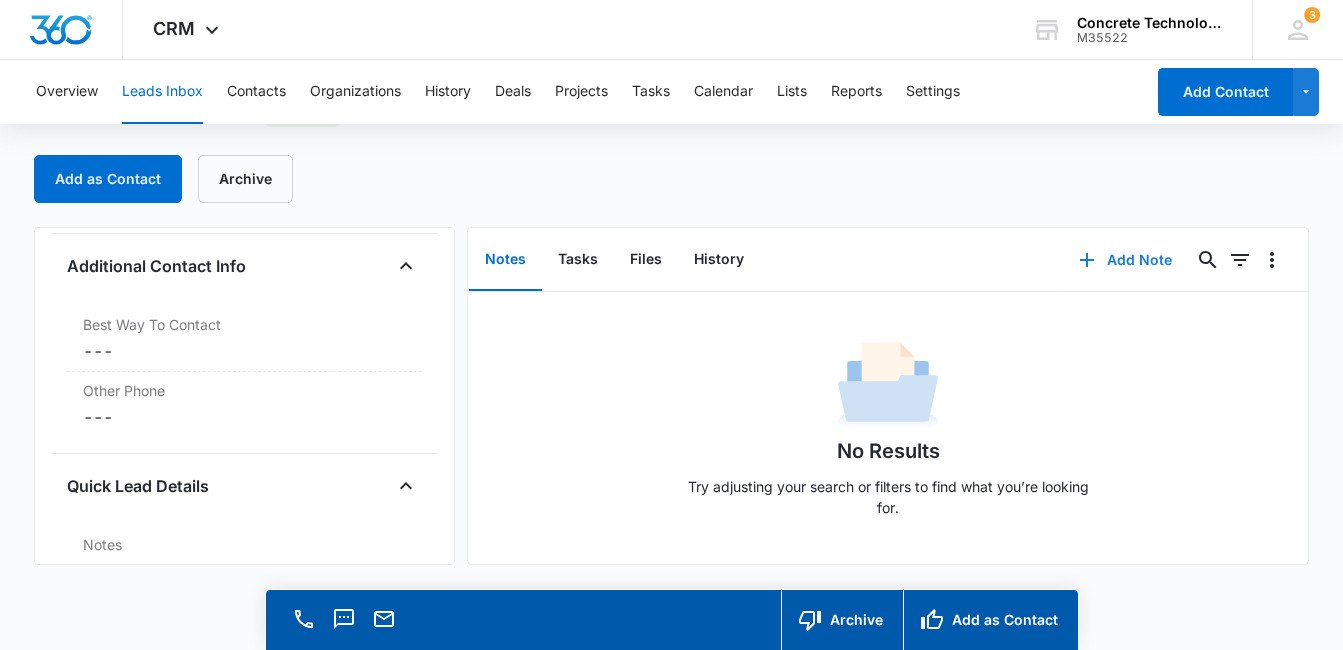 click on "Add Note" at bounding box center [1125, 260] 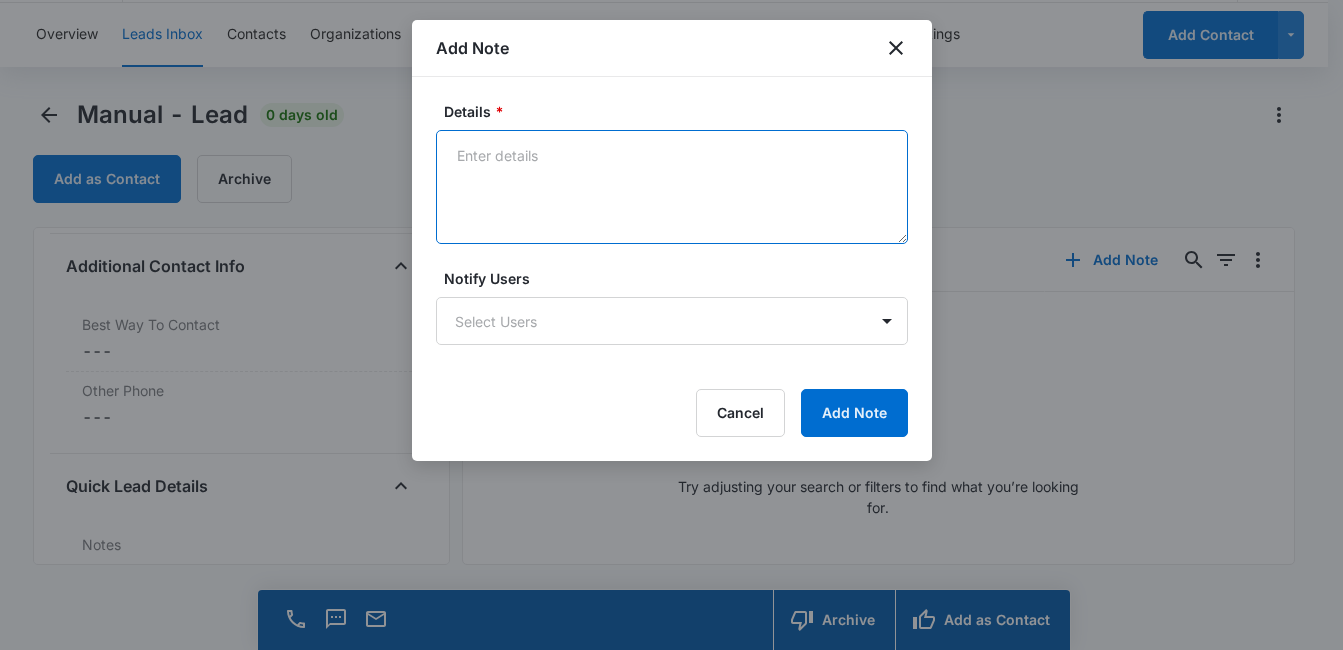 click on "Details *" at bounding box center (672, 187) 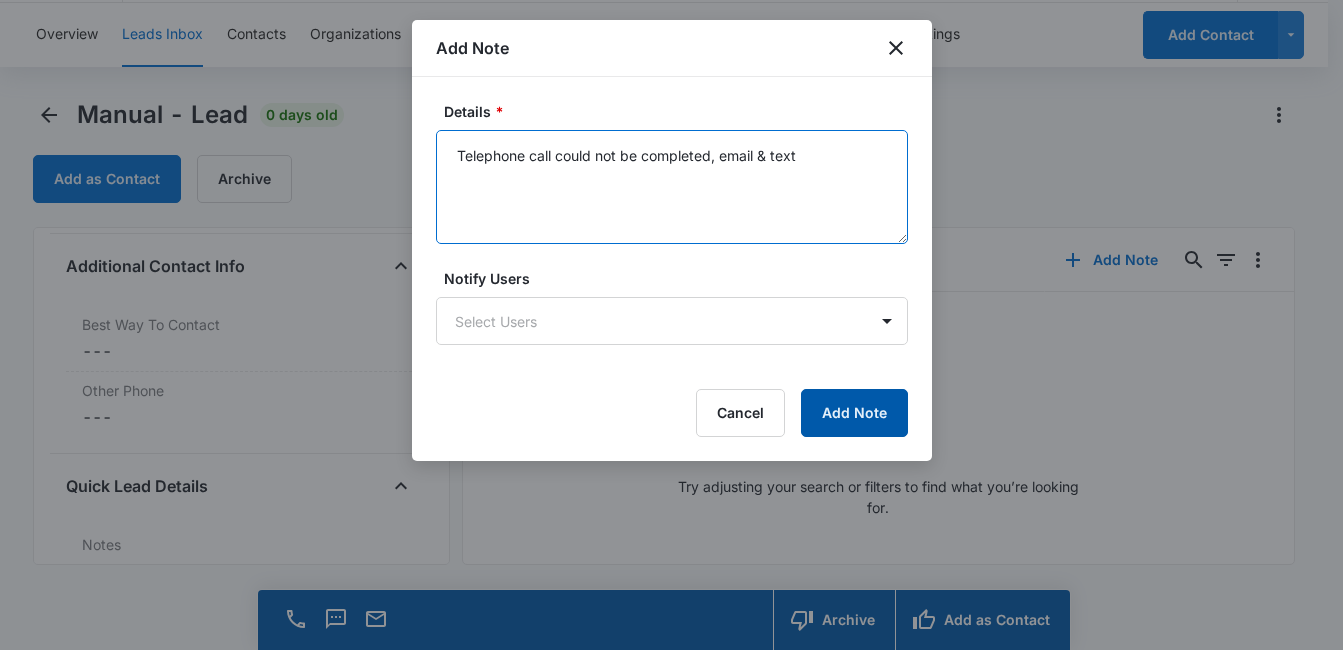 type on "Telephone call could not be completed, email & text" 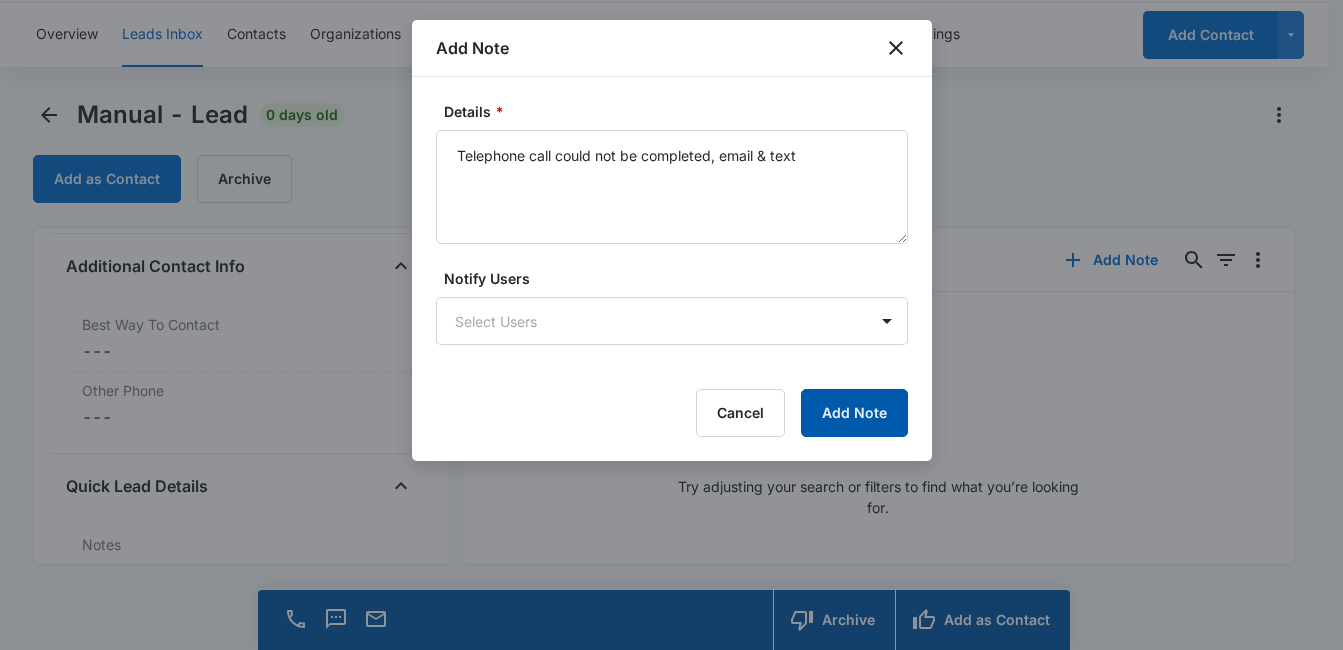 click on "Add Note" at bounding box center (854, 413) 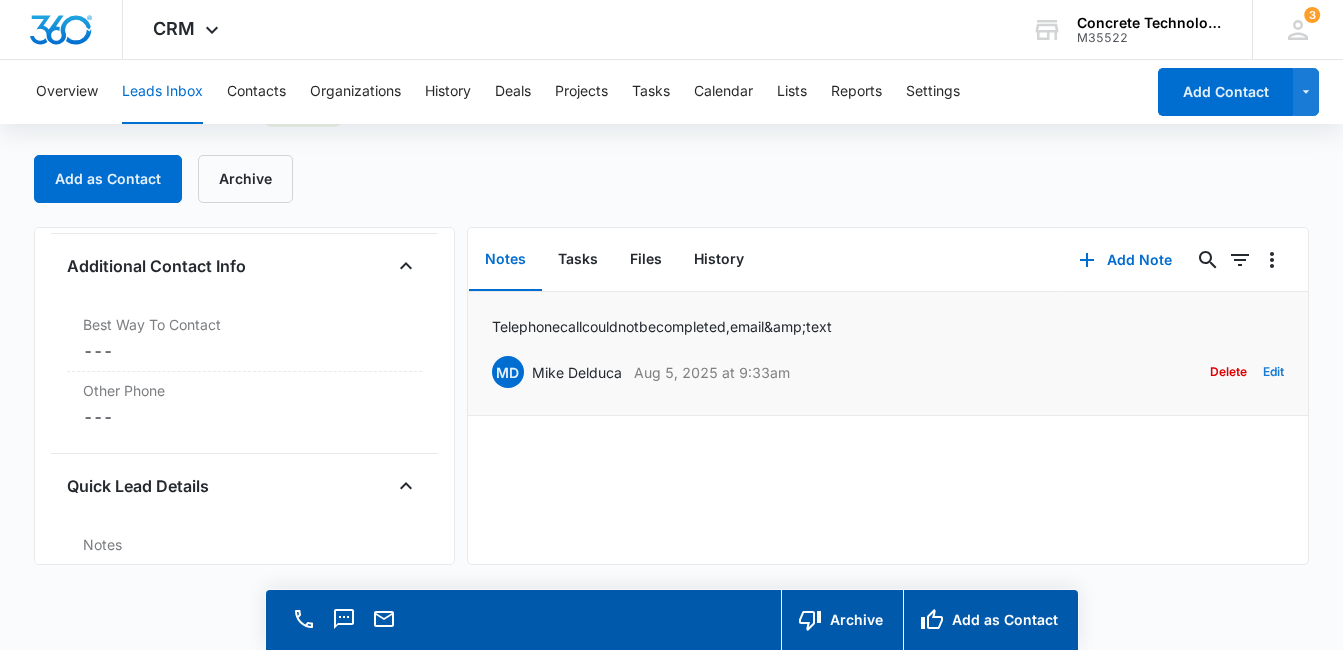 click on "Edit" at bounding box center [1273, 372] 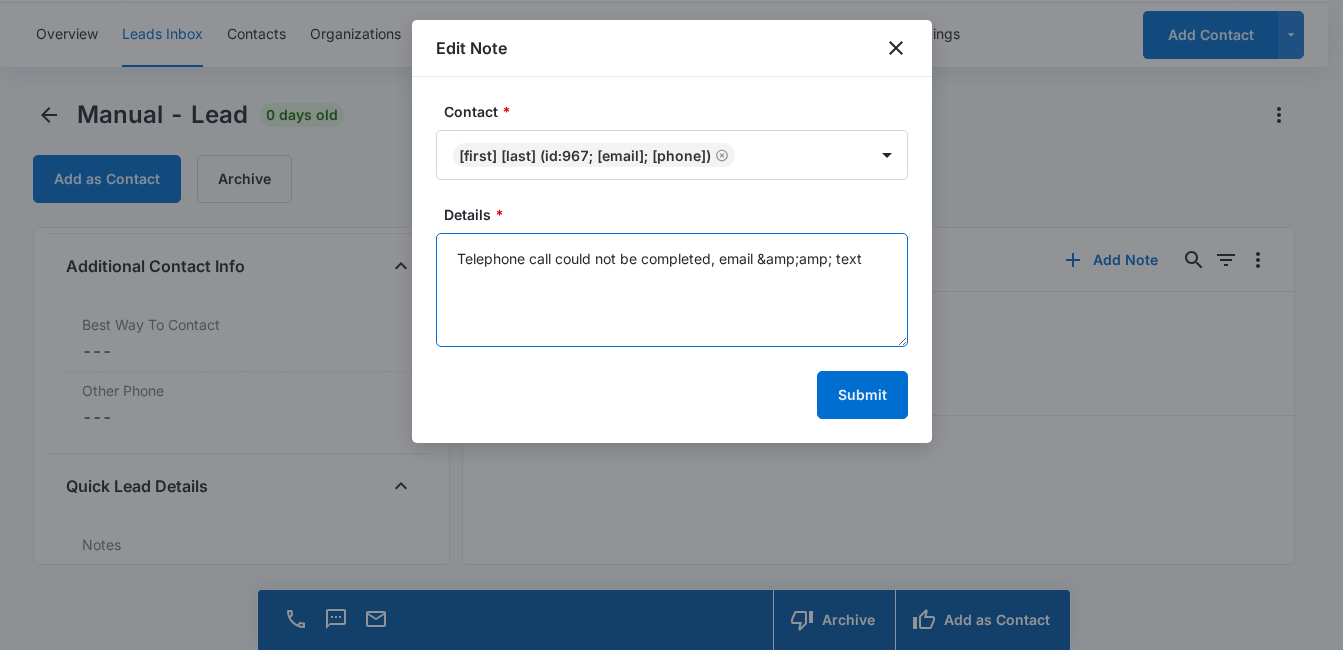 click on "Telephone call could not be completed, email &amp;amp; text" at bounding box center [672, 290] 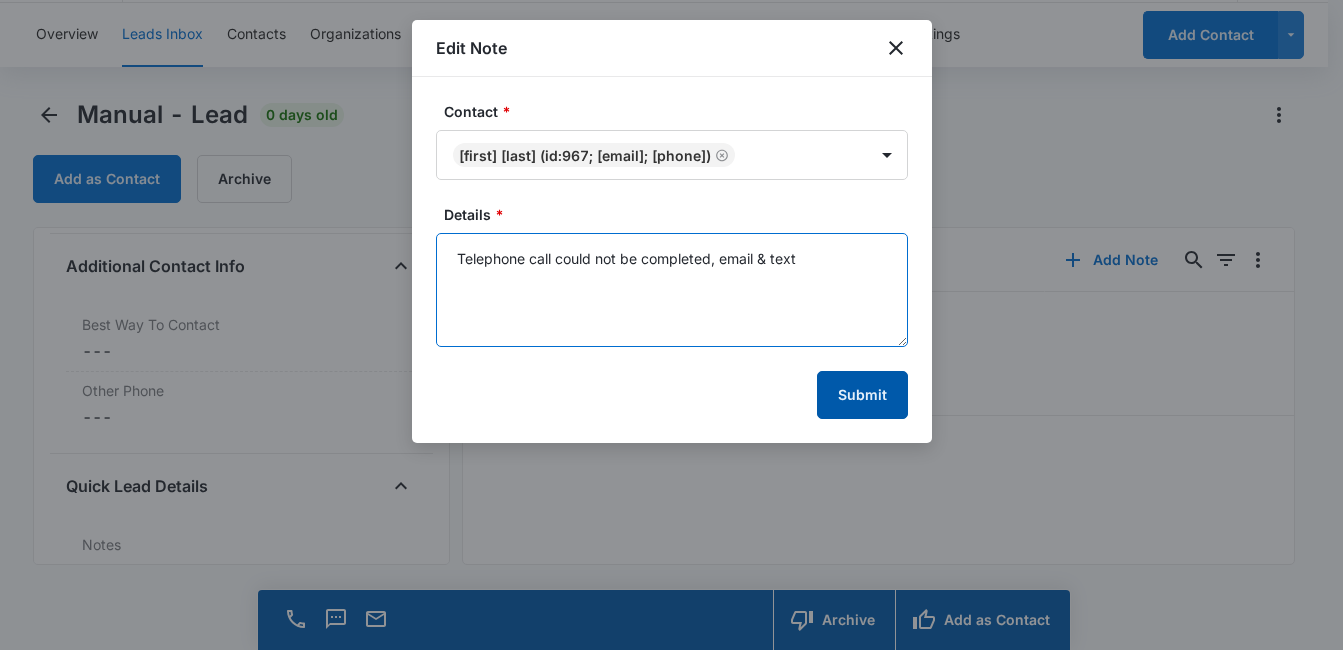 type on "Telephone call could not be completed, email & text" 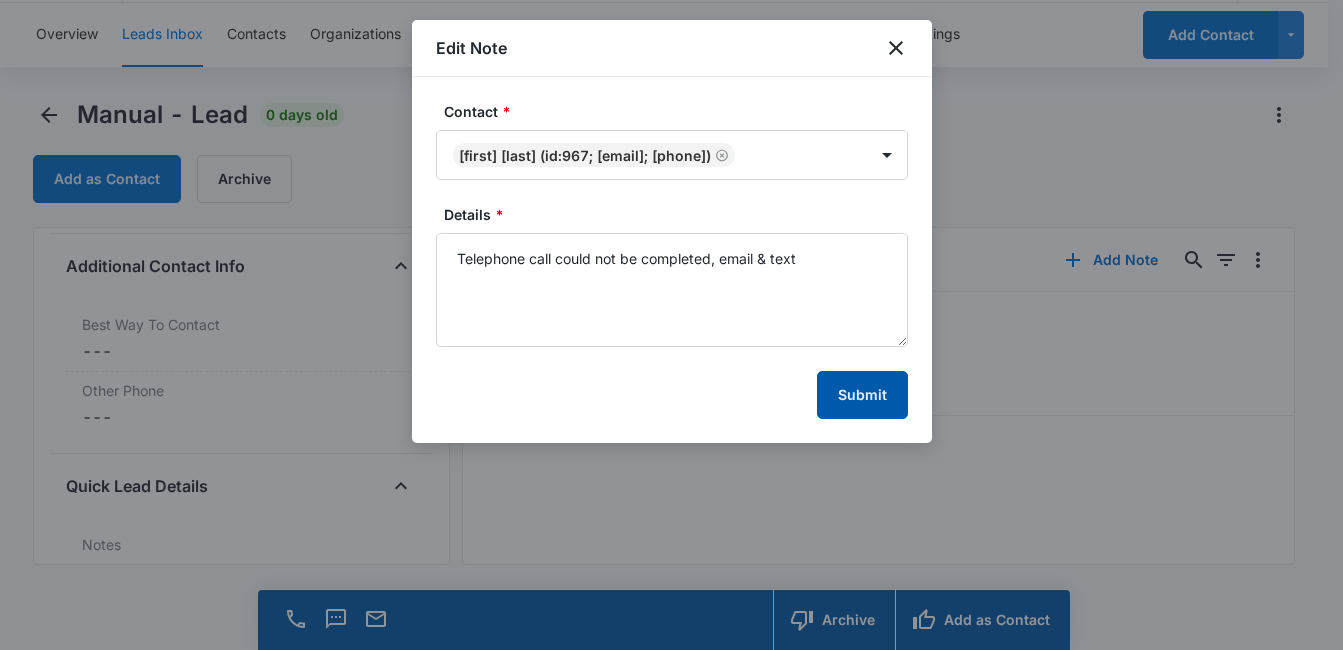 click on "Submit" at bounding box center [862, 395] 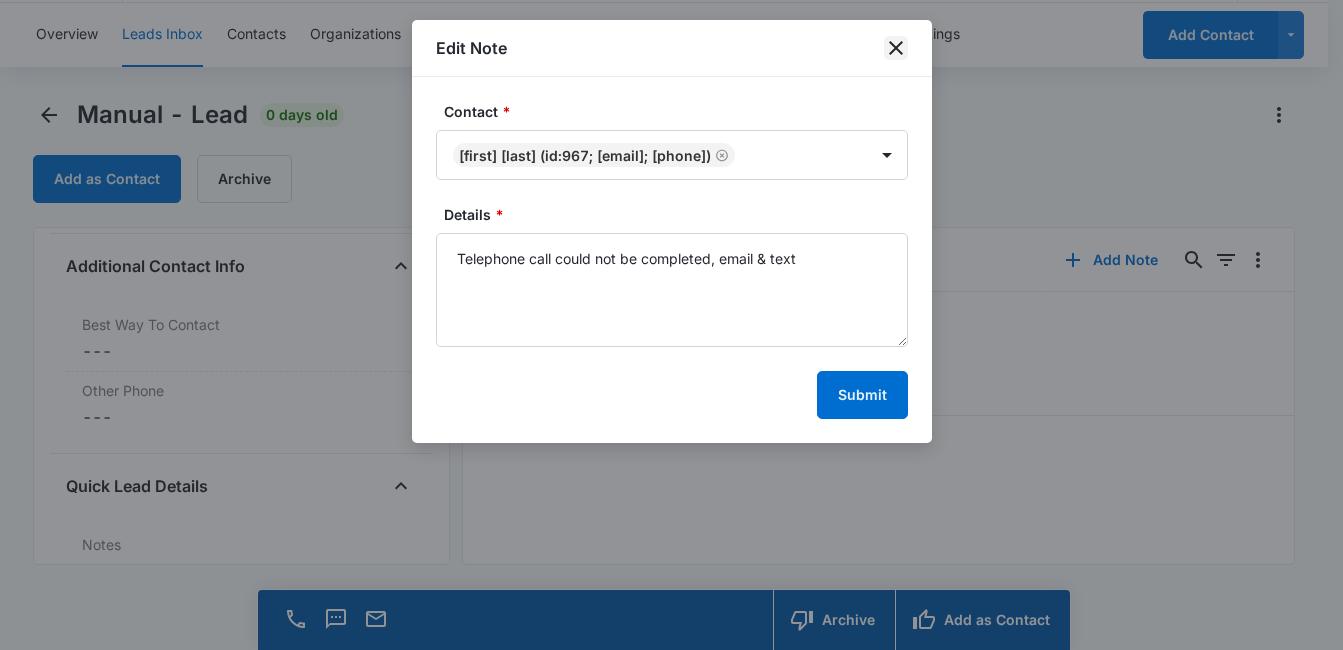 click 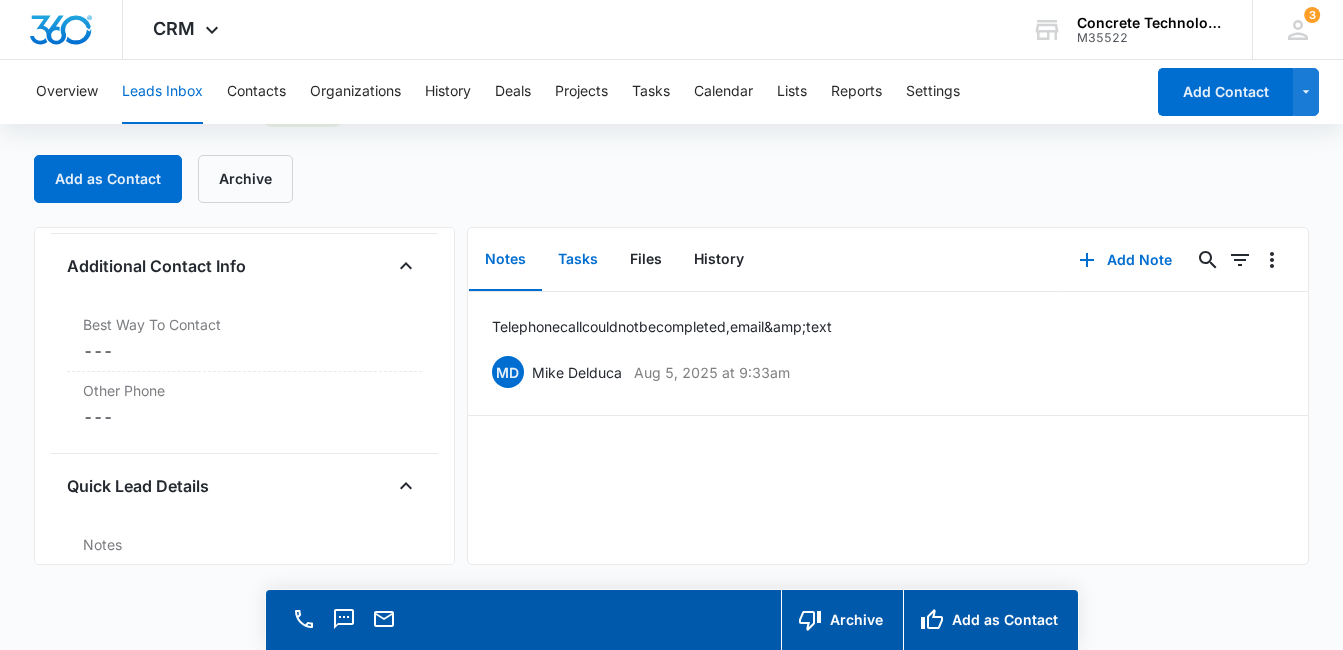 click on "Tasks" at bounding box center (578, 260) 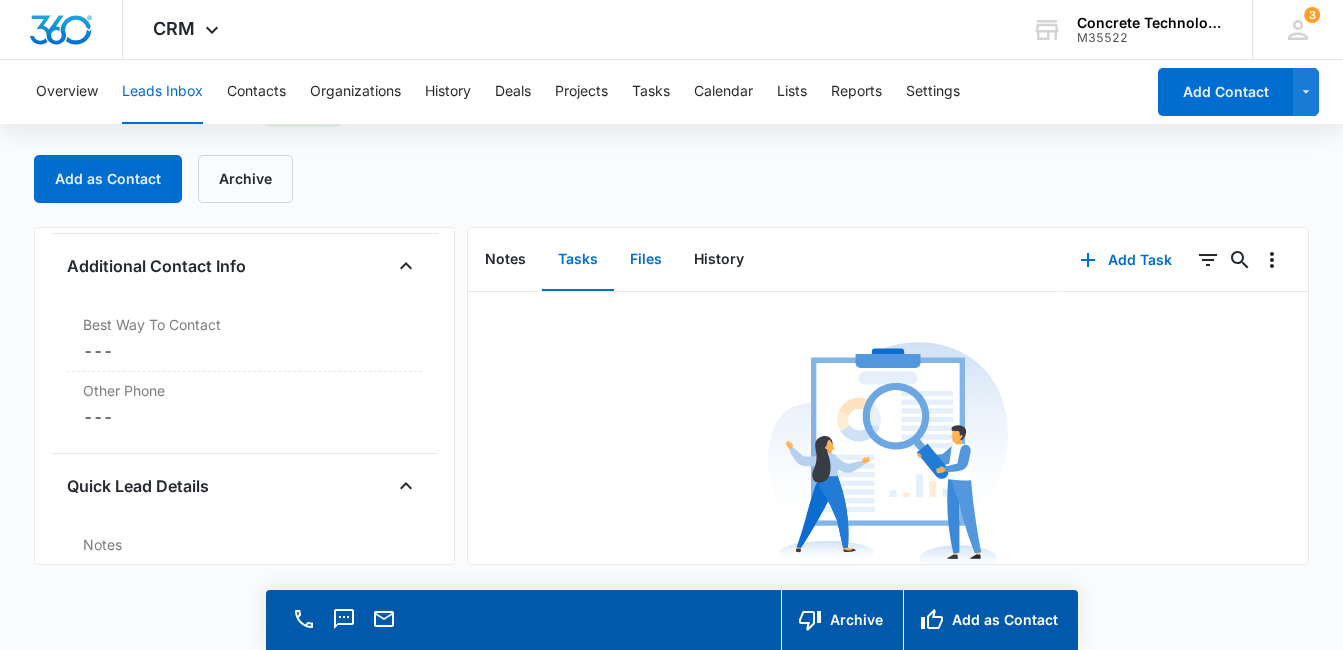 click on "Files" at bounding box center [646, 260] 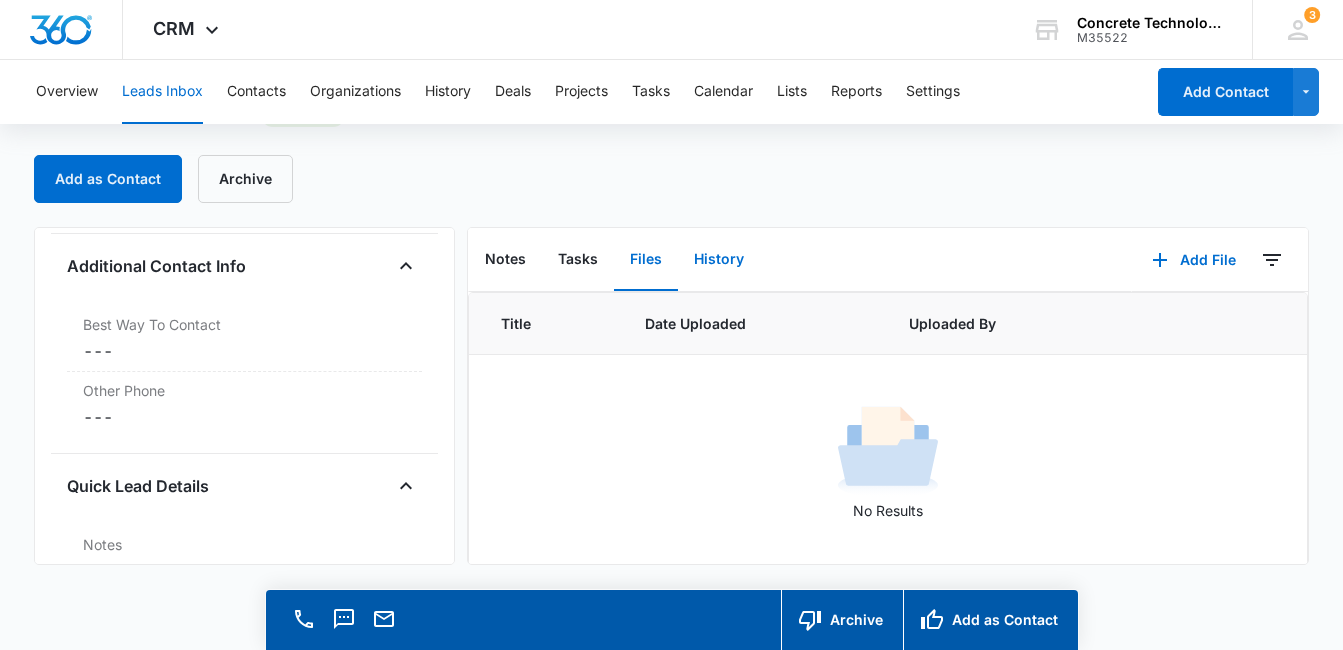 click on "History" at bounding box center [719, 260] 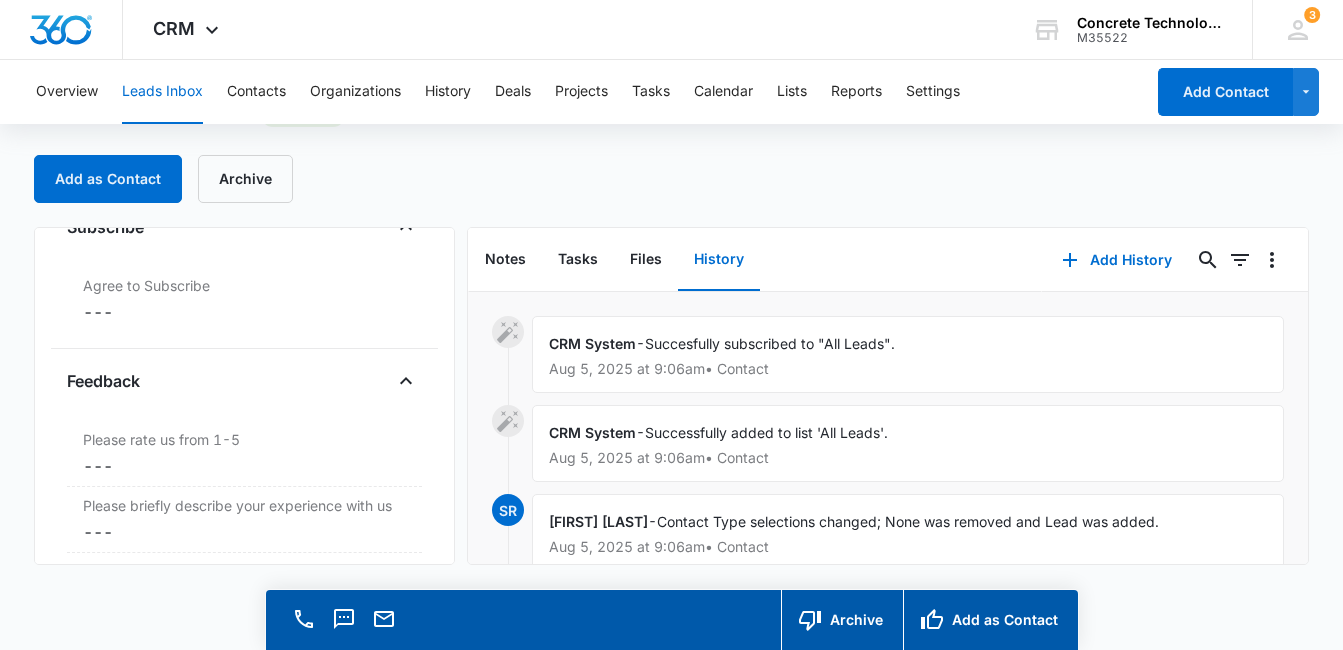 scroll, scrollTop: 1880, scrollLeft: 0, axis: vertical 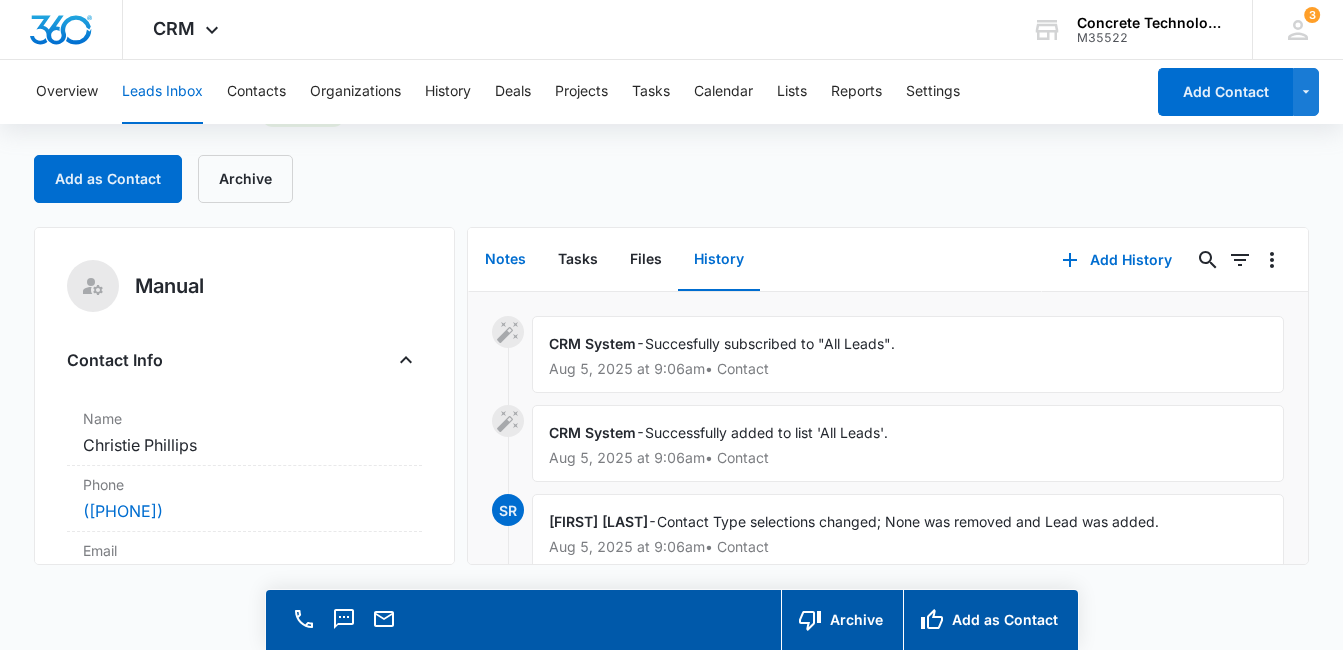 click on "Notes" at bounding box center (505, 260) 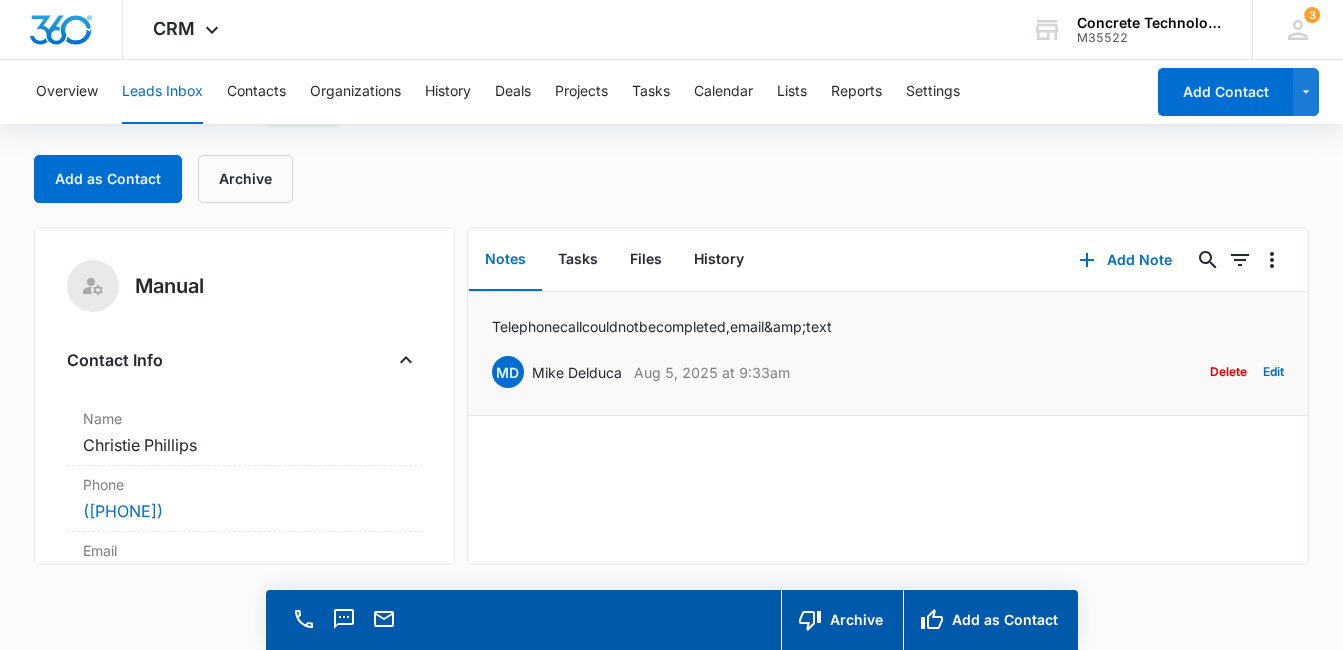 click on "Delete" at bounding box center (1228, 372) 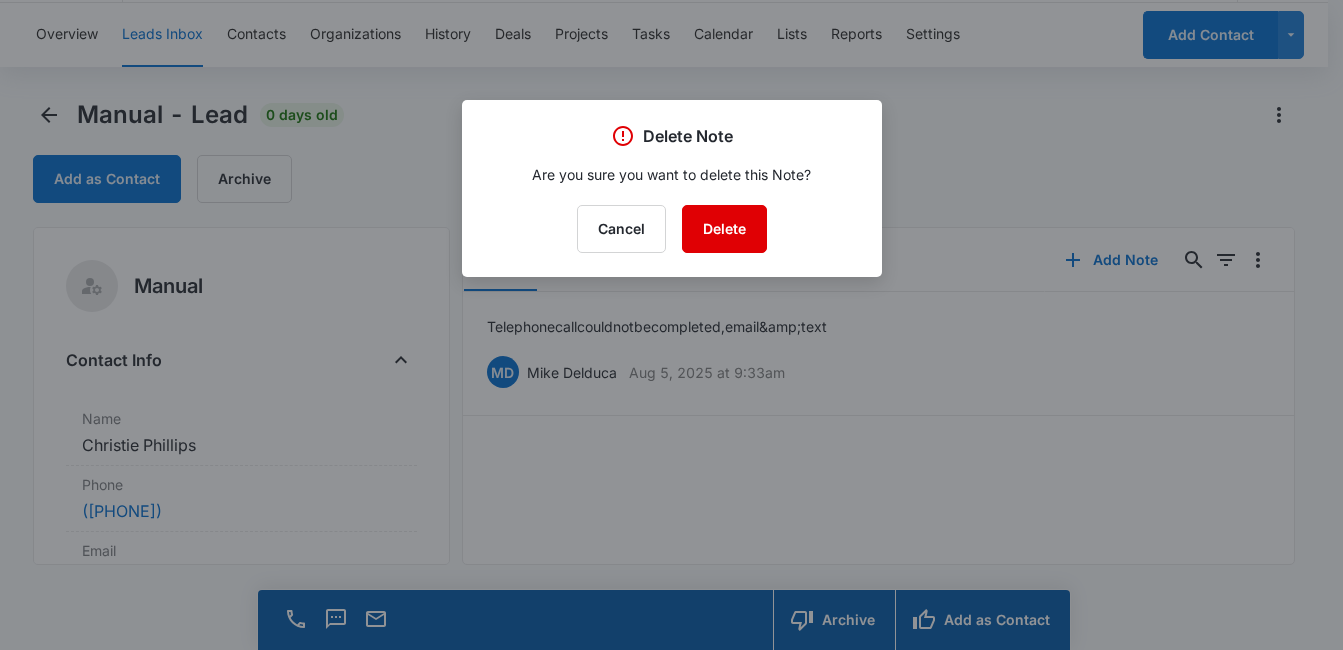 click on "Delete" at bounding box center (724, 229) 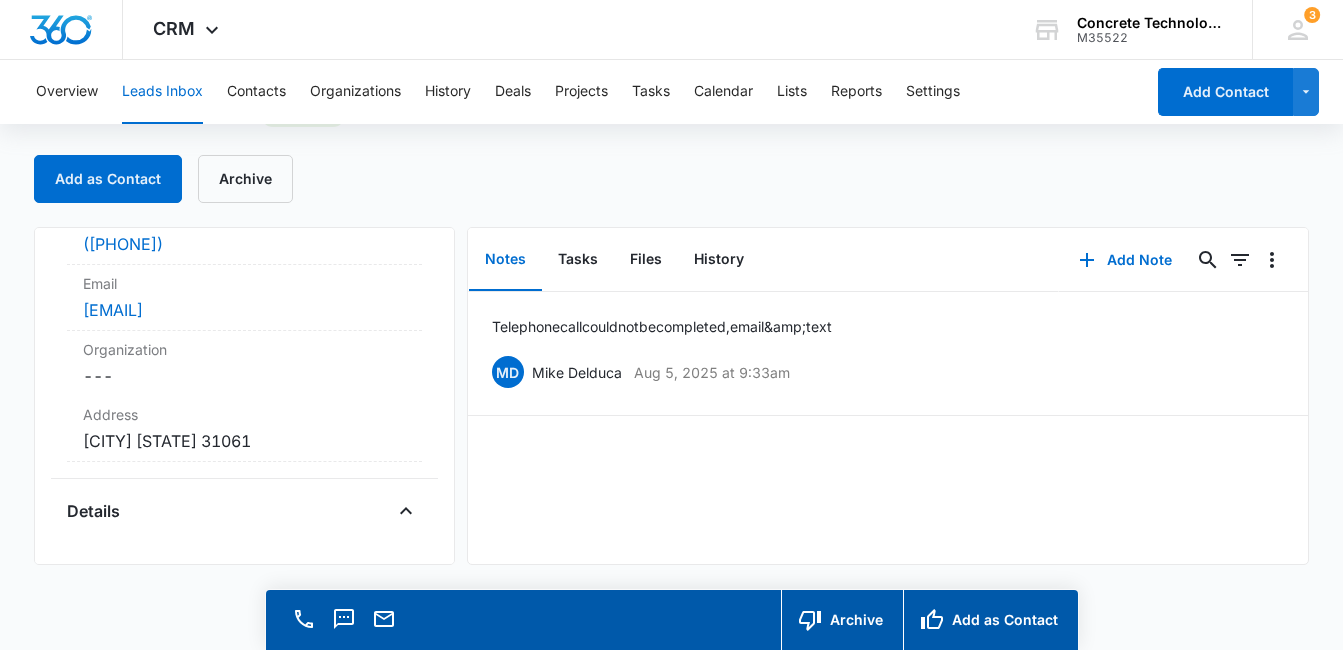 scroll, scrollTop: 280, scrollLeft: 0, axis: vertical 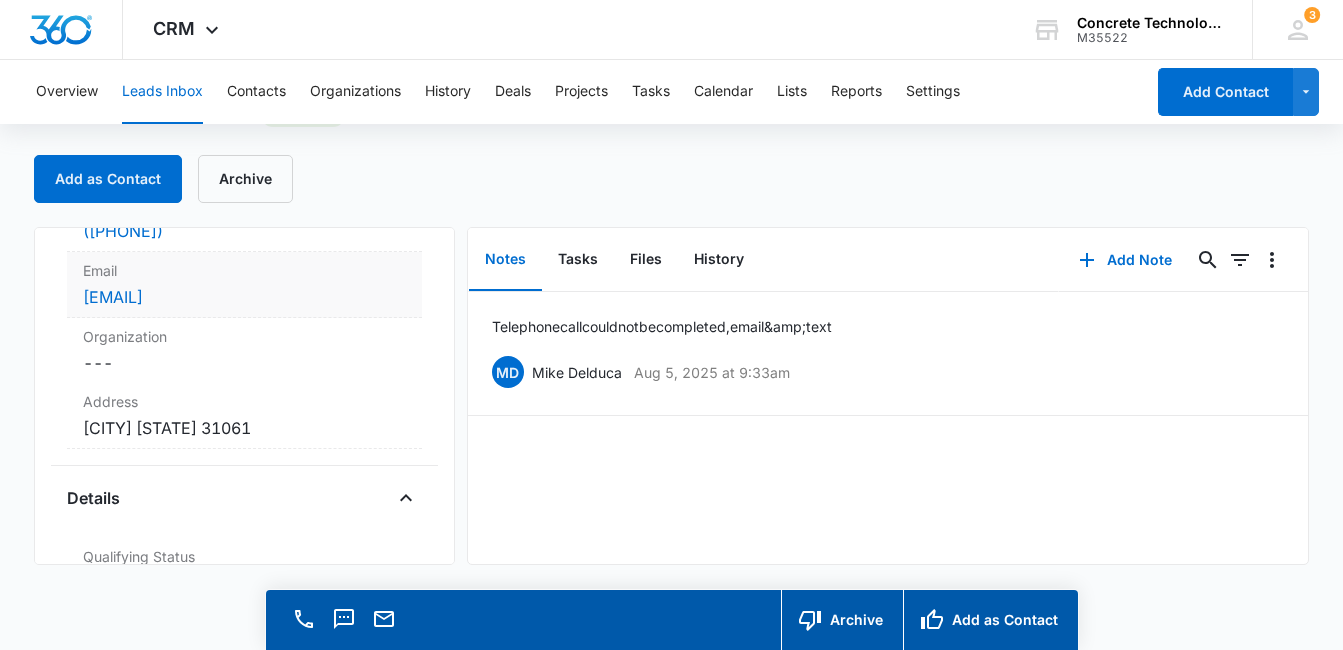 drag, startPoint x: 275, startPoint y: 302, endPoint x: 78, endPoint y: 304, distance: 197.01015 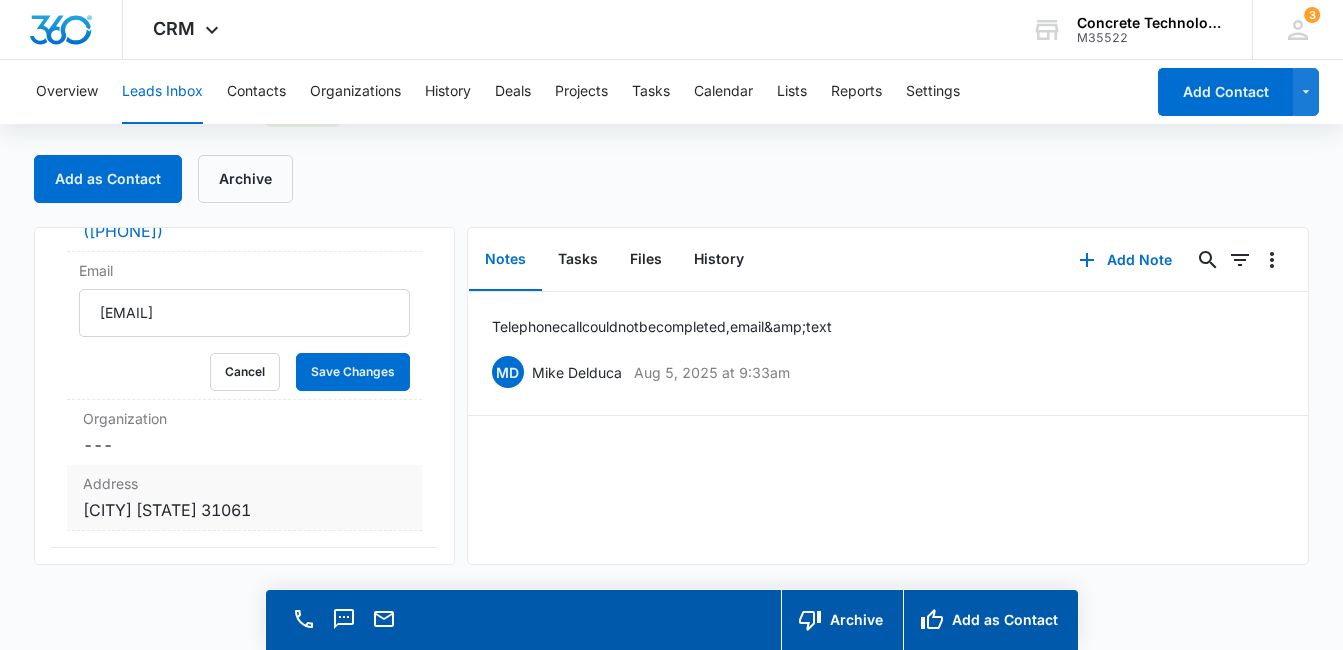 click on "Address" at bounding box center [244, 483] 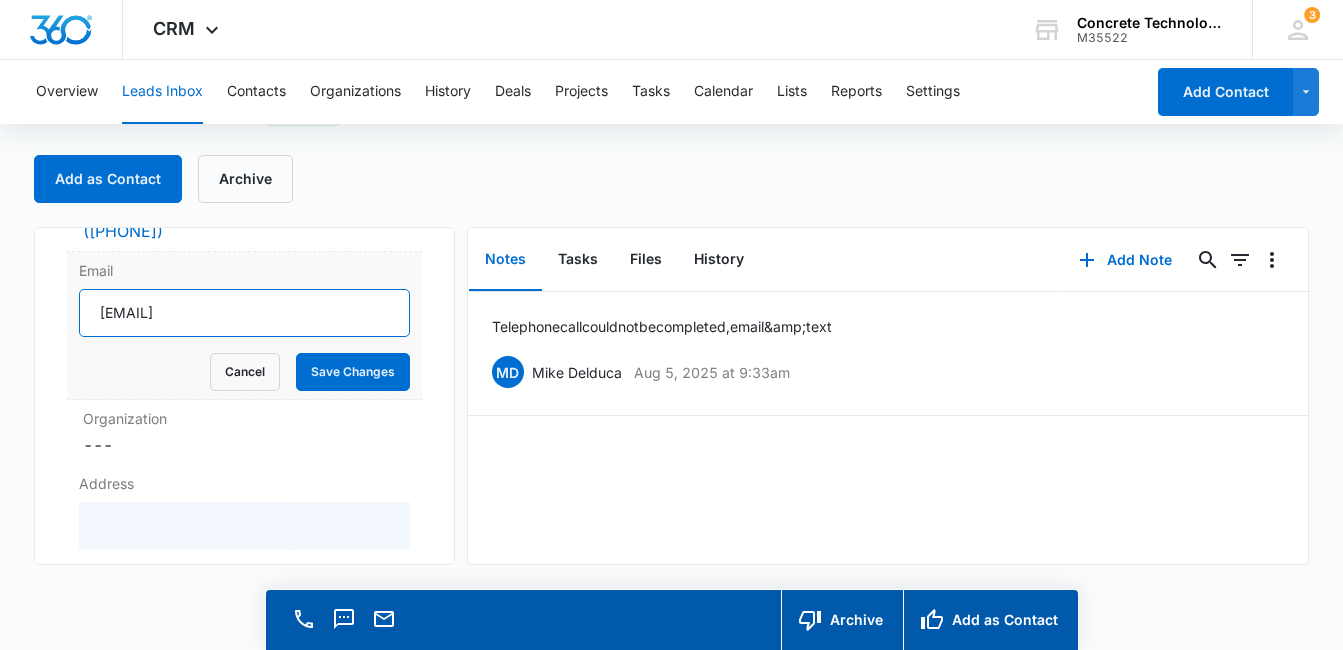 click on "cphillips4@yahoo.com" at bounding box center (244, 313) 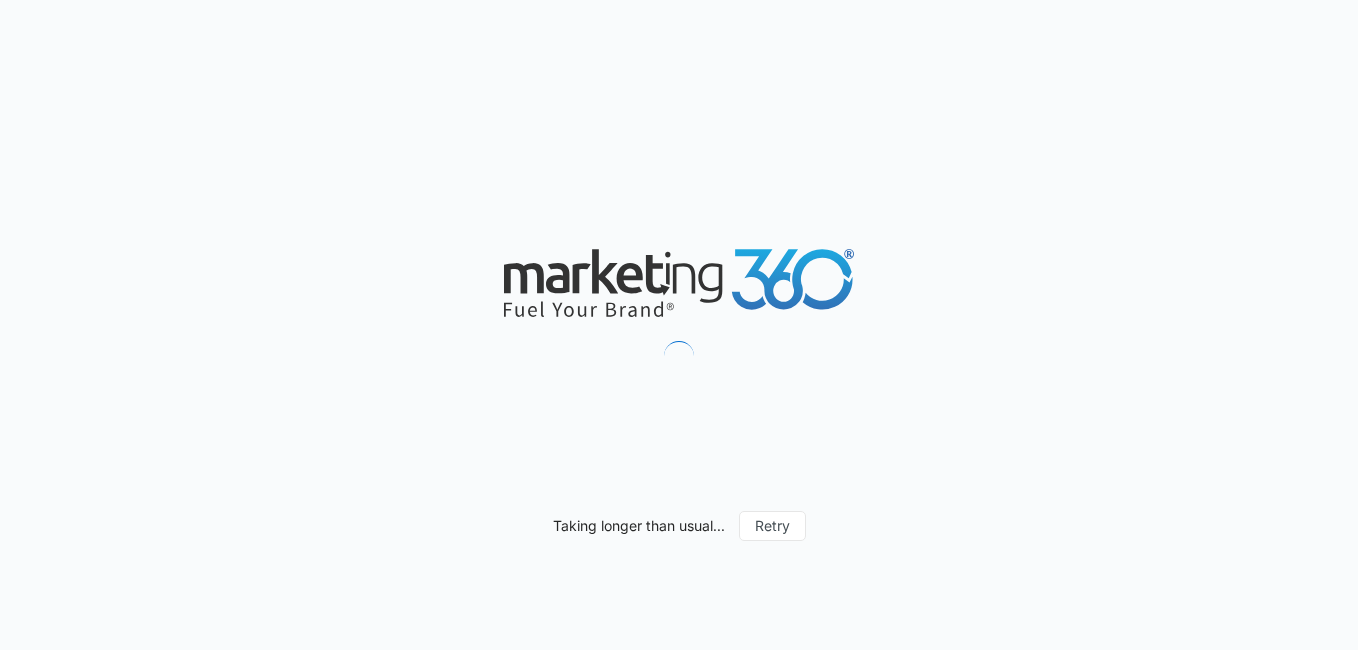 scroll, scrollTop: 0, scrollLeft: 0, axis: both 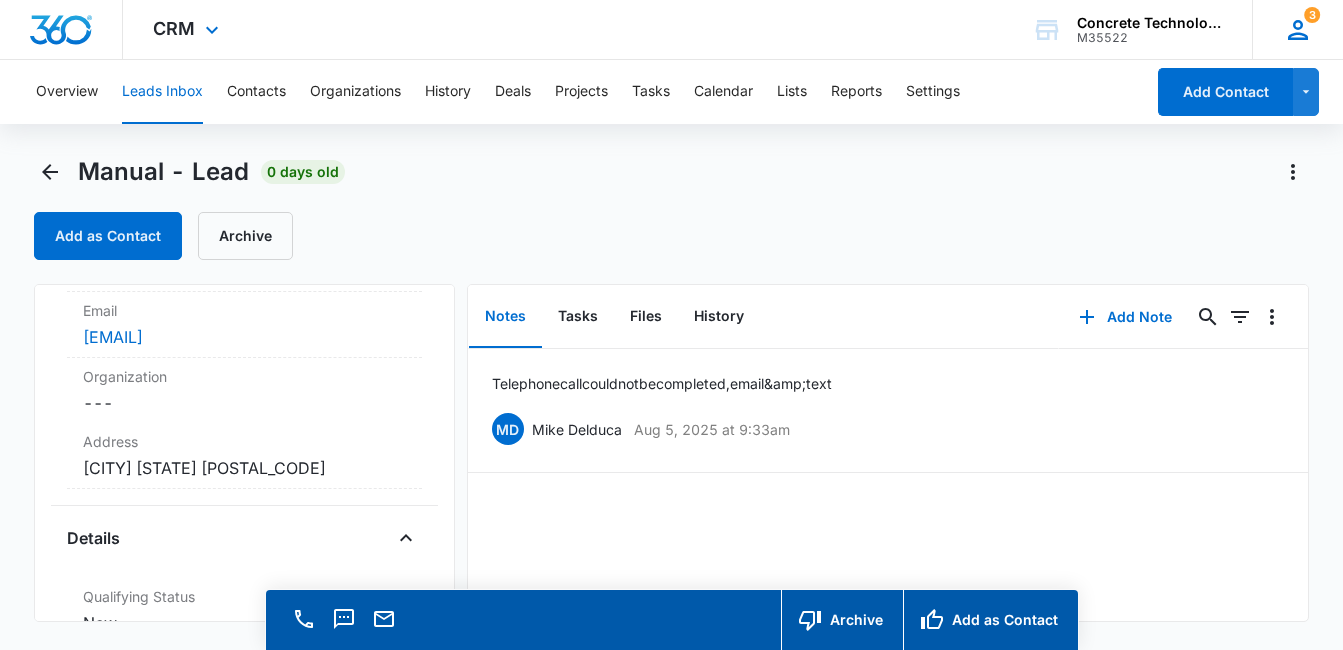 click 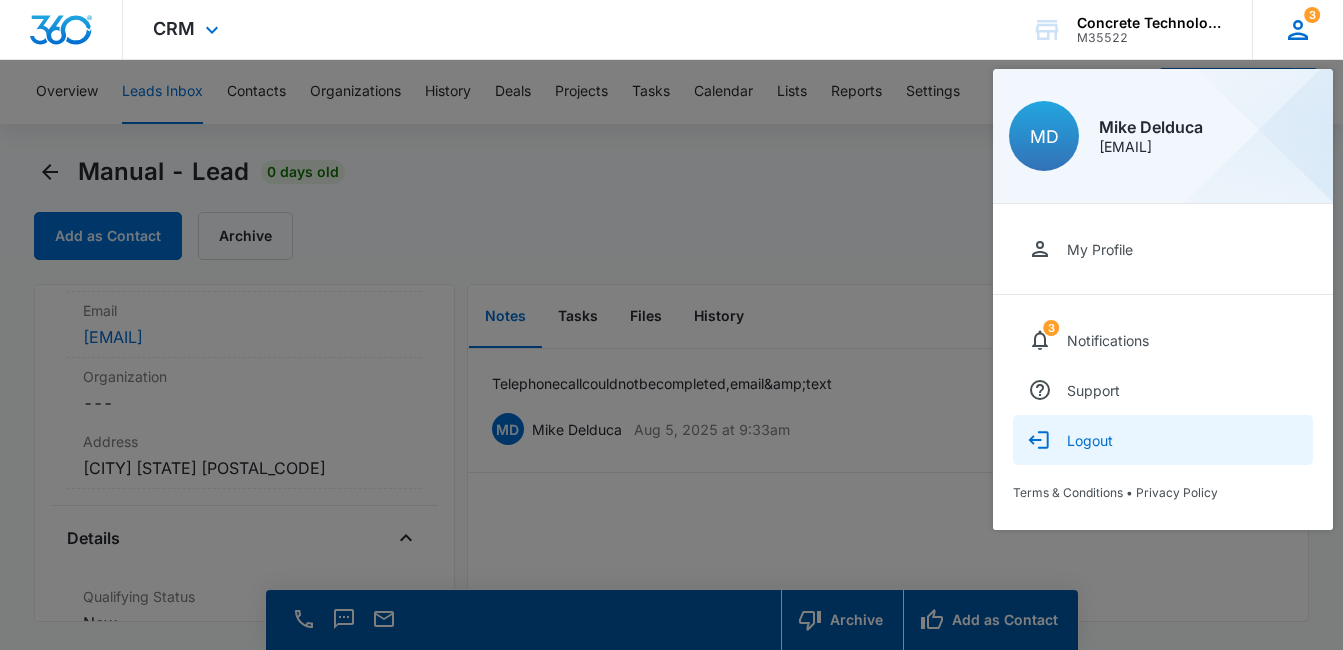 click on "Logout" at bounding box center (1090, 440) 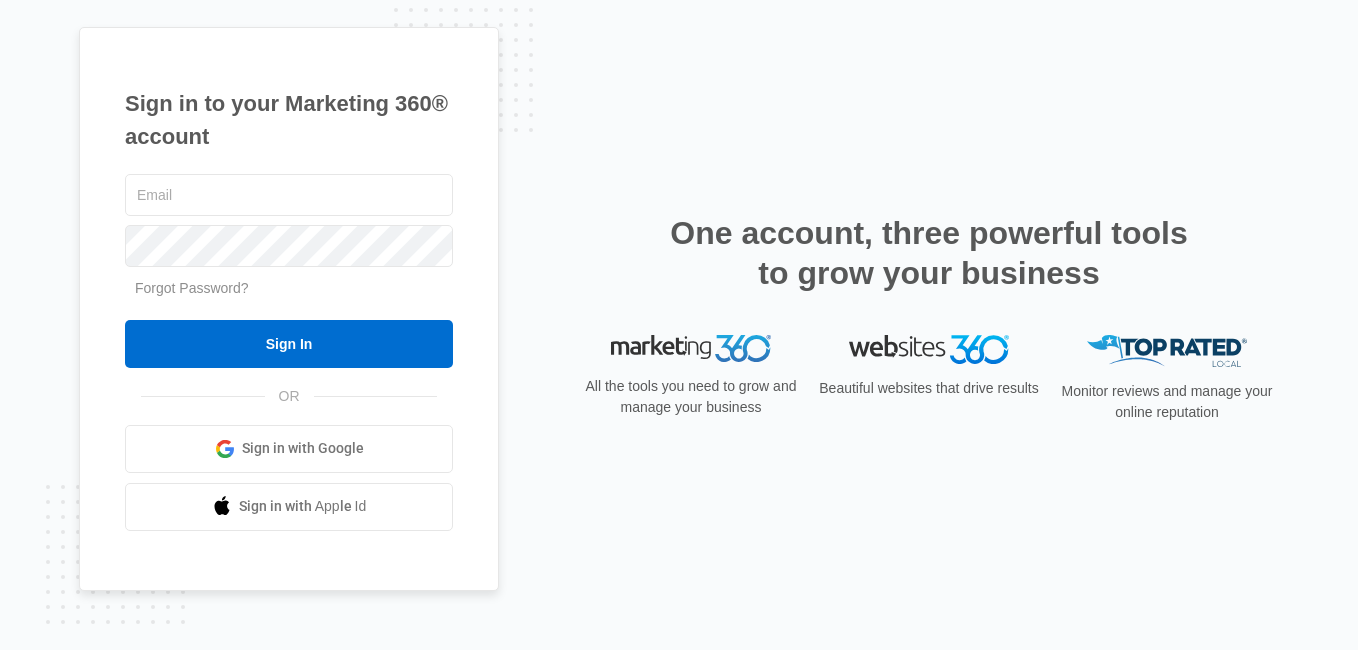 scroll, scrollTop: 0, scrollLeft: 0, axis: both 